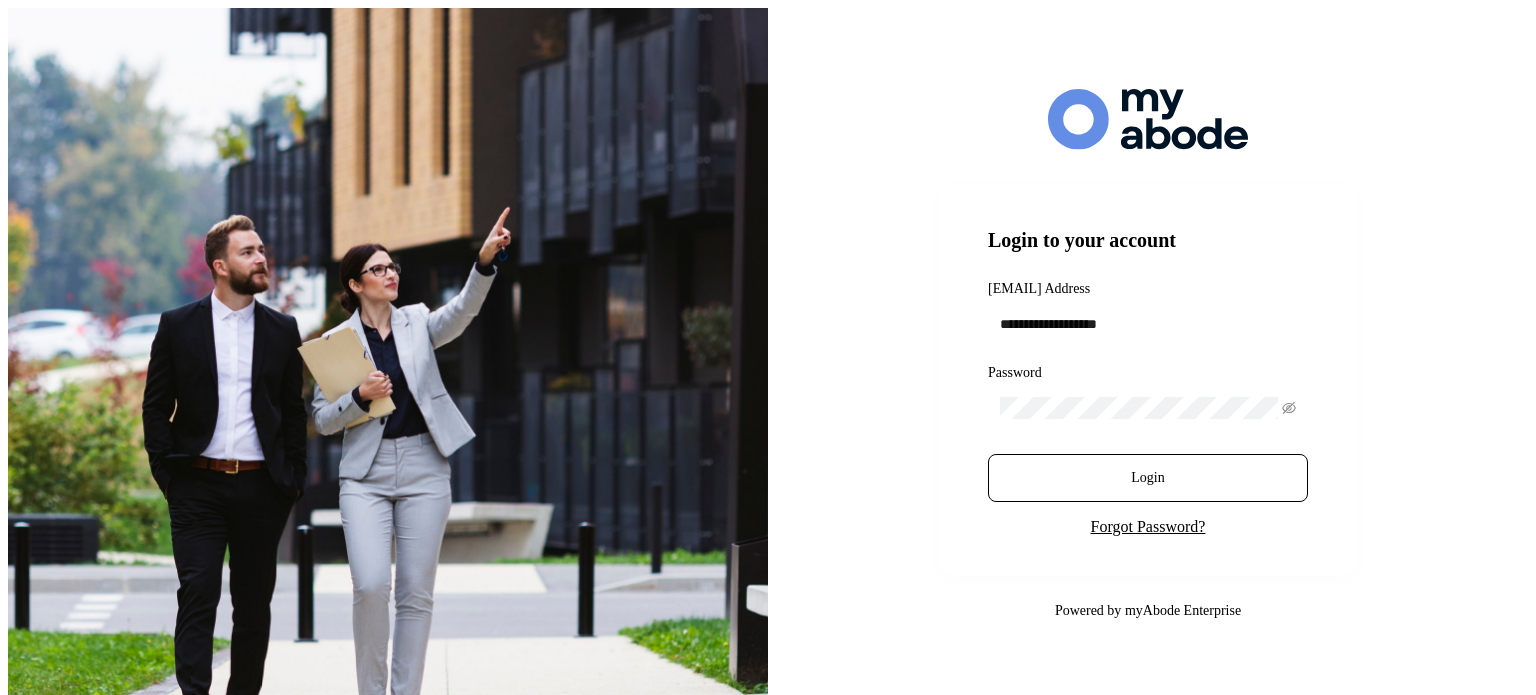 scroll, scrollTop: 0, scrollLeft: 0, axis: both 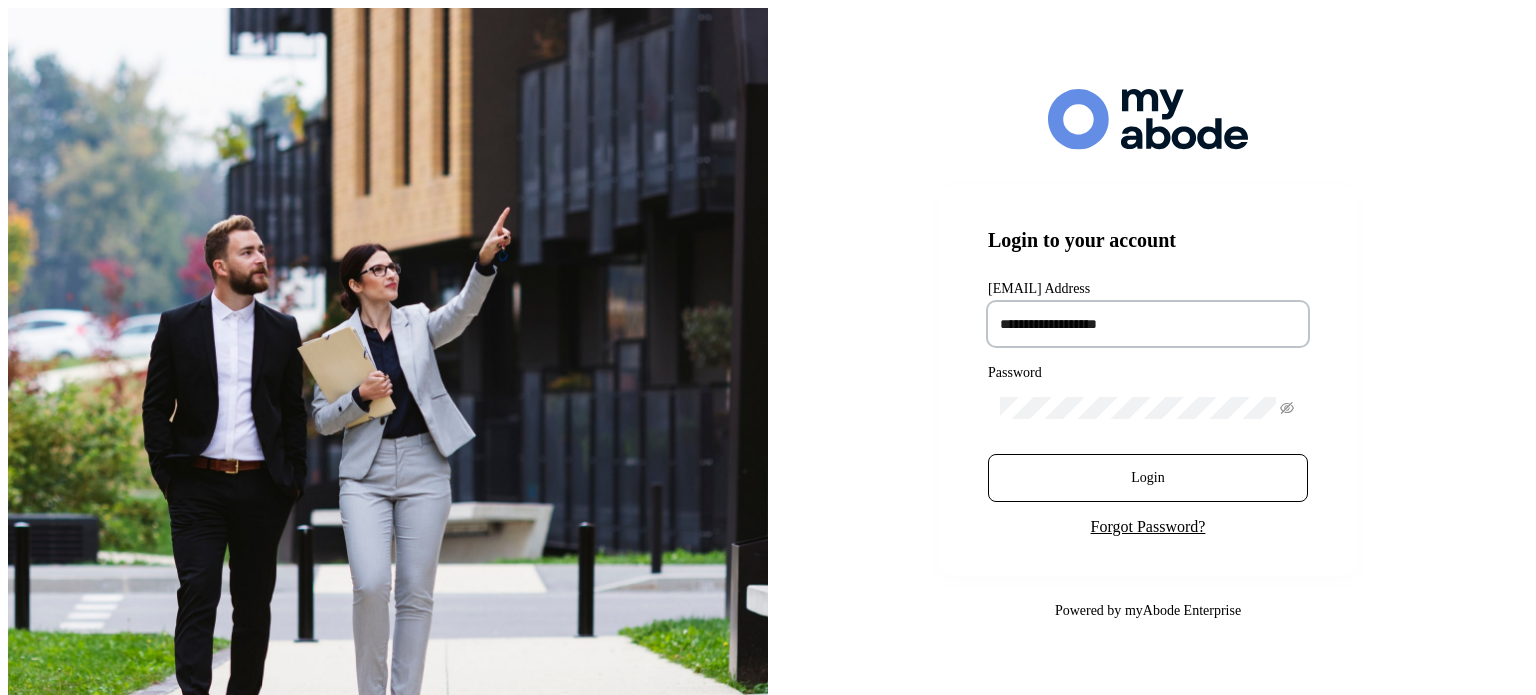 click at bounding box center [1148, 324] 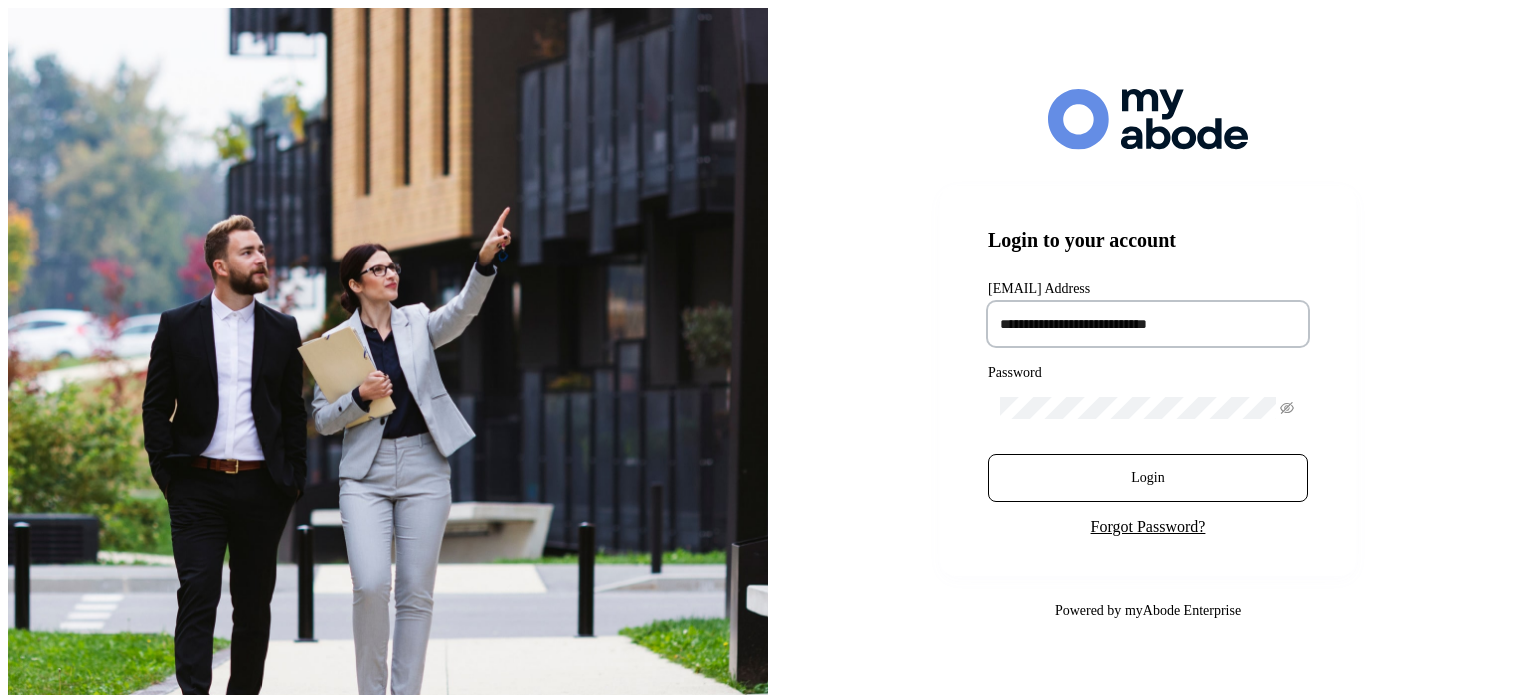 type on "**********" 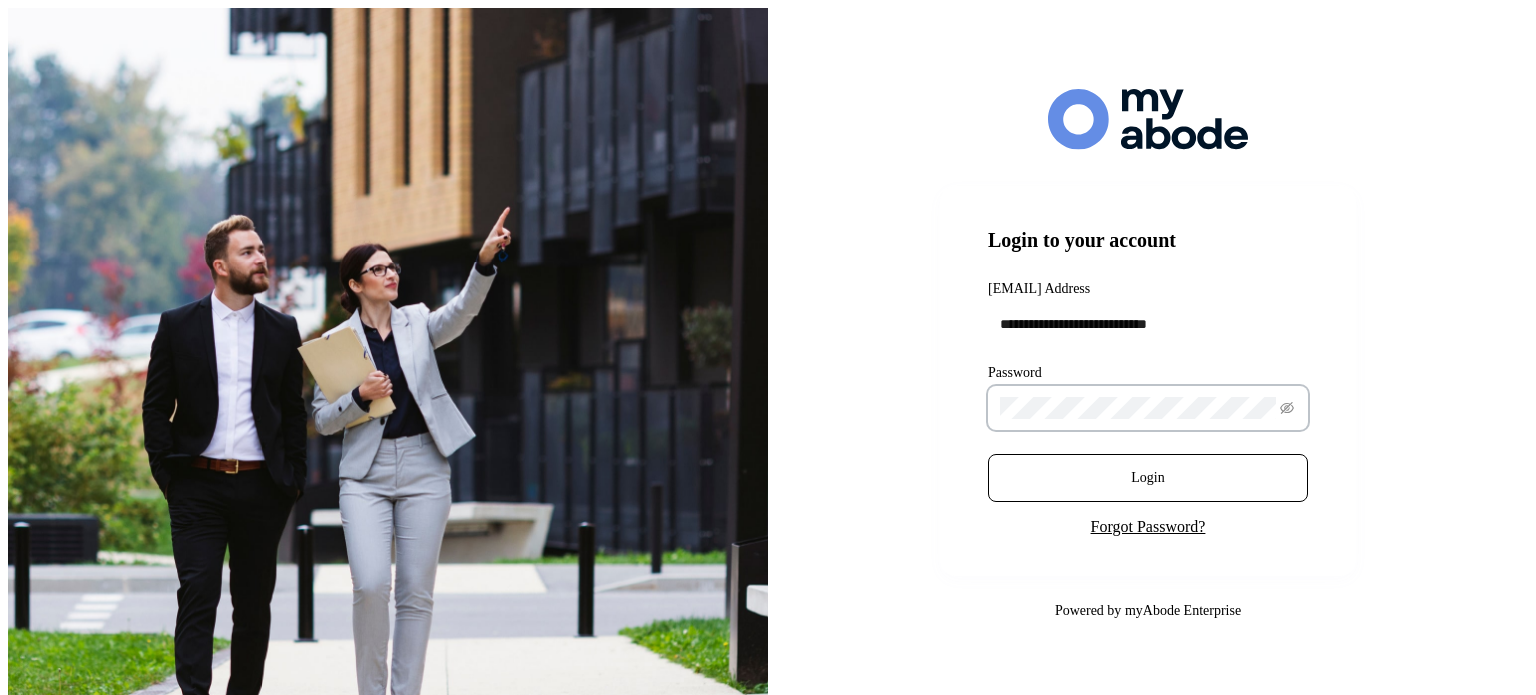 click on "Login" at bounding box center [1148, 478] 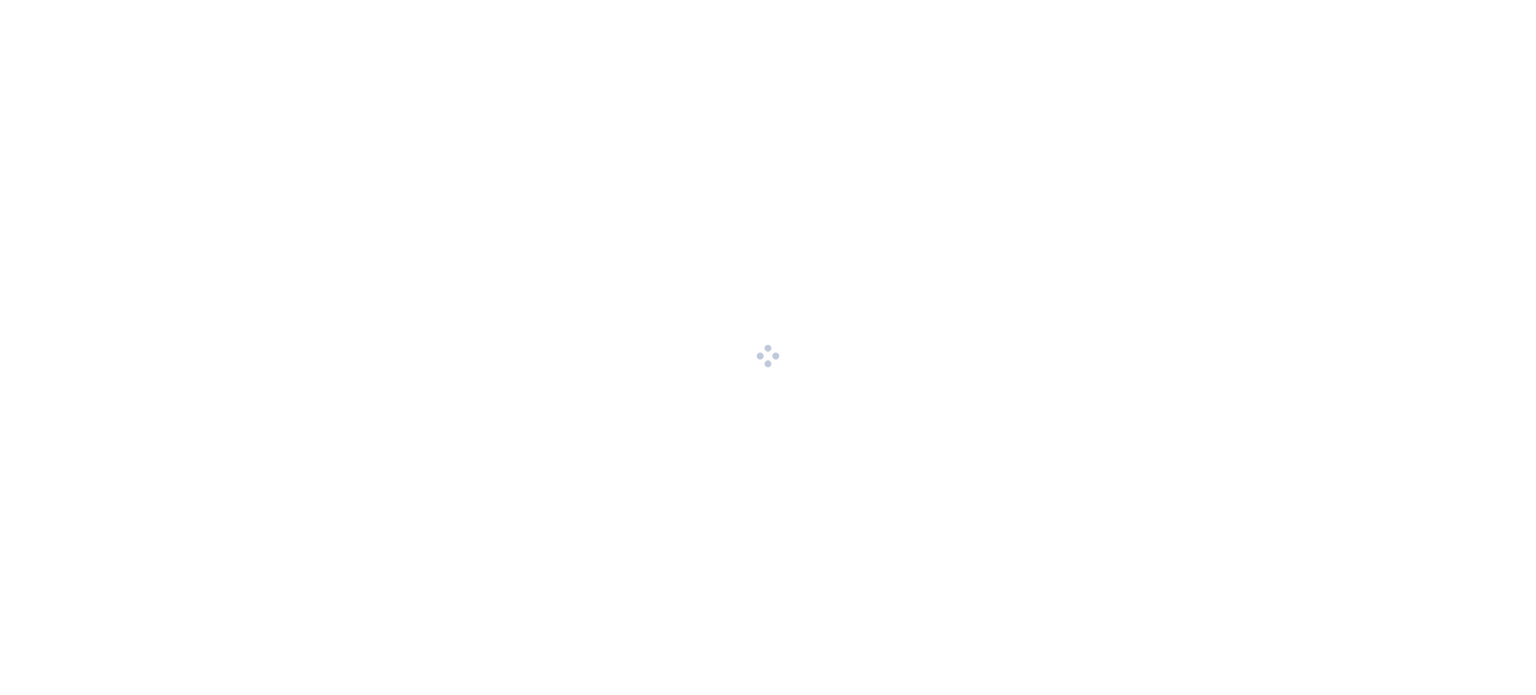 scroll, scrollTop: 0, scrollLeft: 0, axis: both 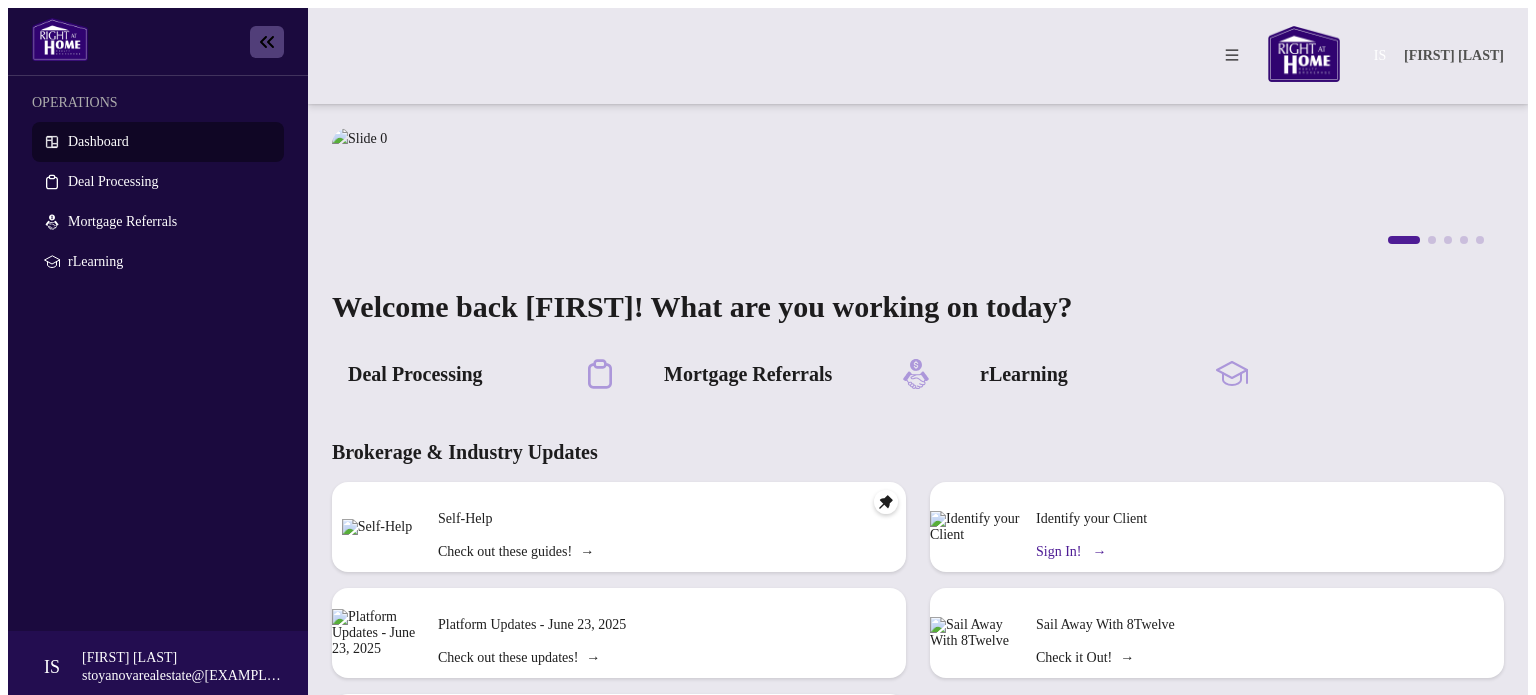 click on "Sign In! →" at bounding box center [1070, 552] 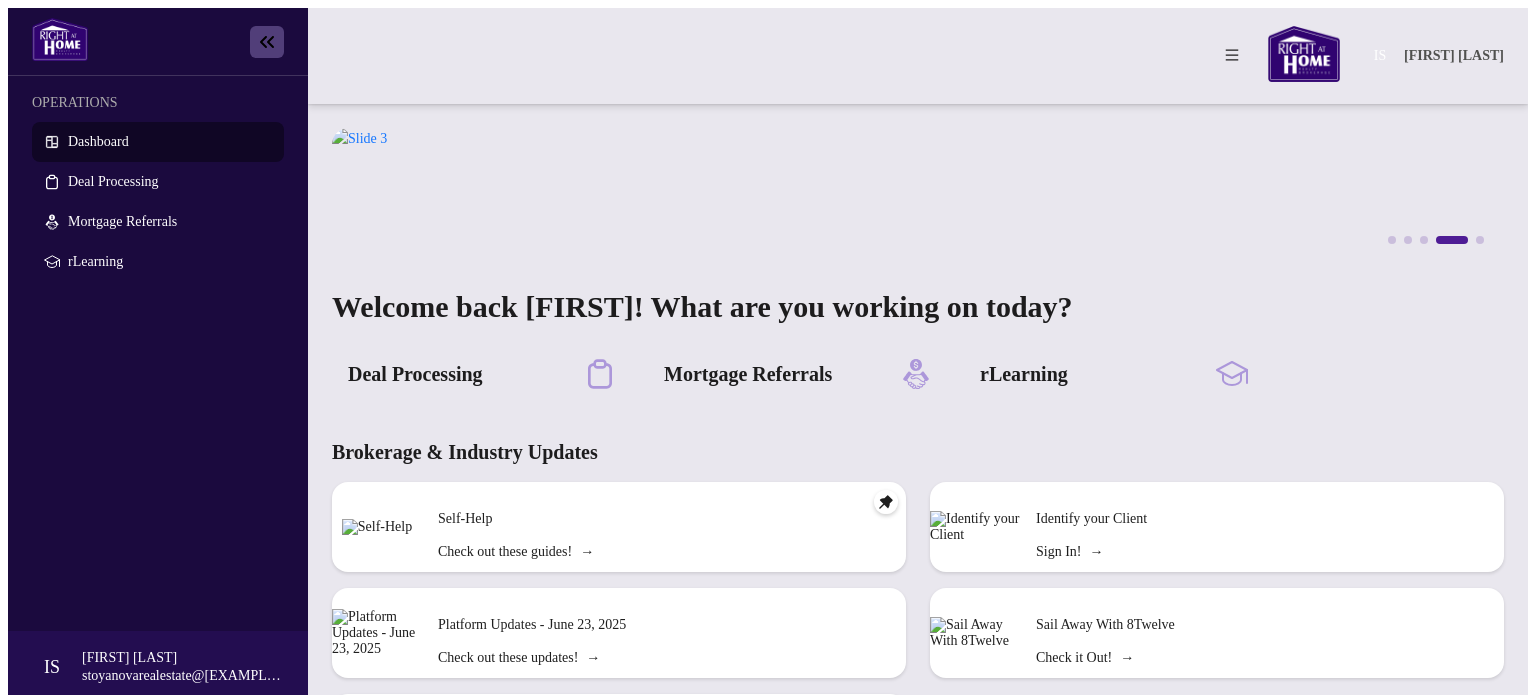 click on "Deal Processing" at bounding box center (482, 374) 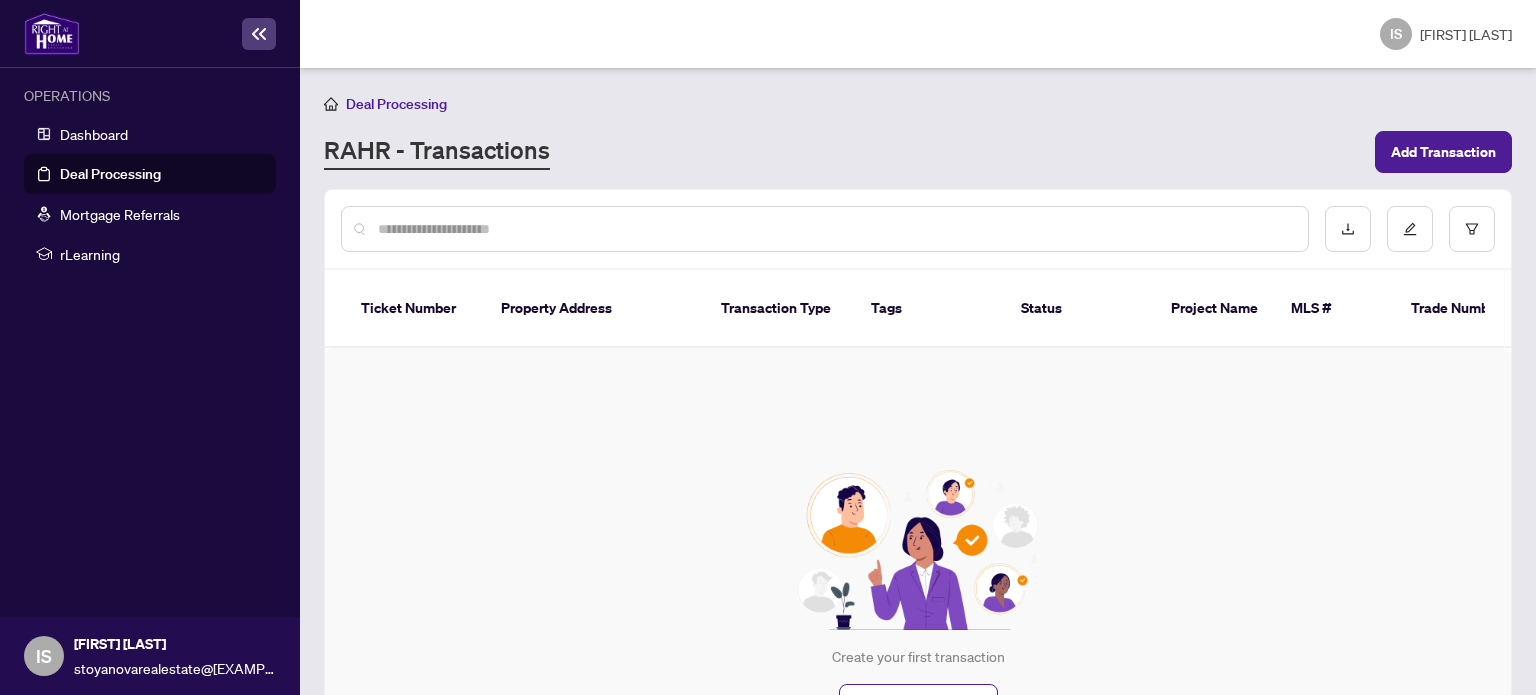click on "Ticket Number" at bounding box center (415, 309) 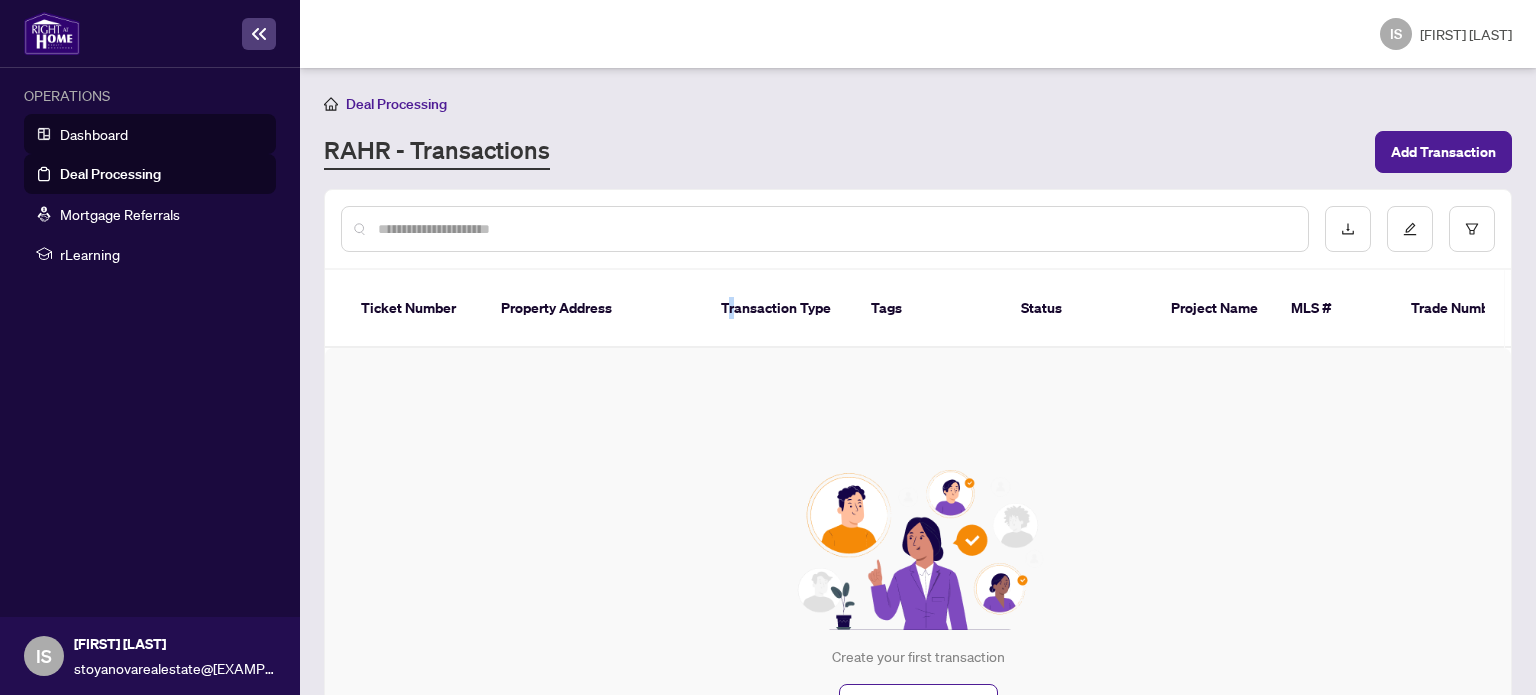 click on "Dashboard" at bounding box center [94, 134] 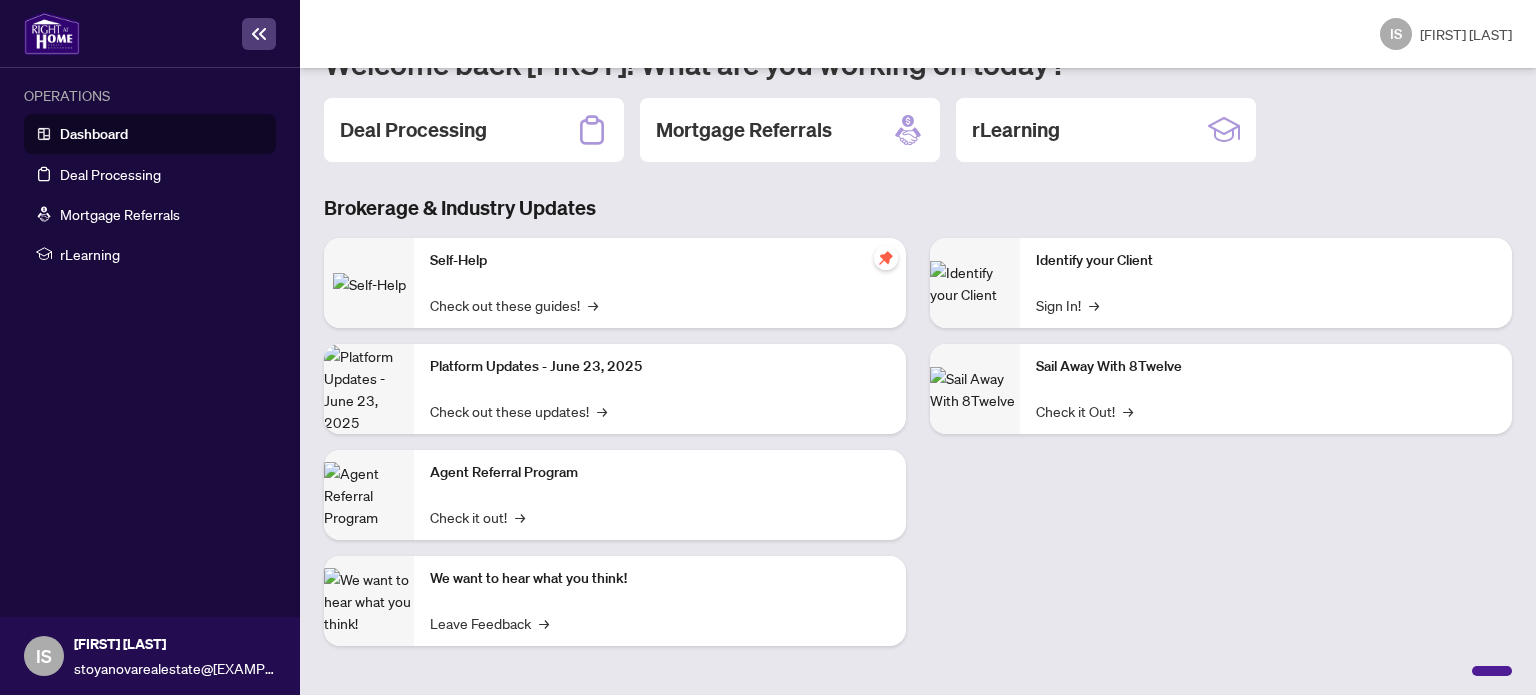 scroll, scrollTop: 212, scrollLeft: 0, axis: vertical 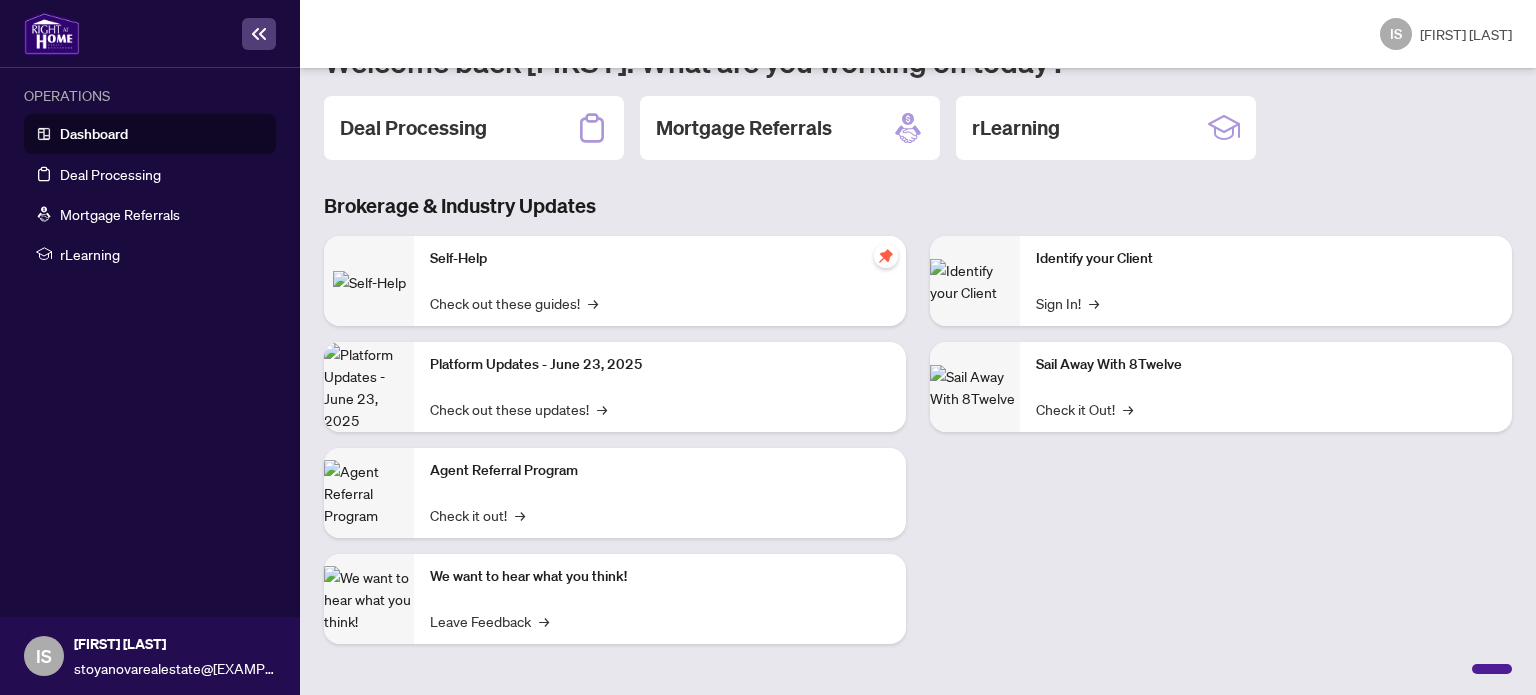 click on "Dashboard" at bounding box center (94, 134) 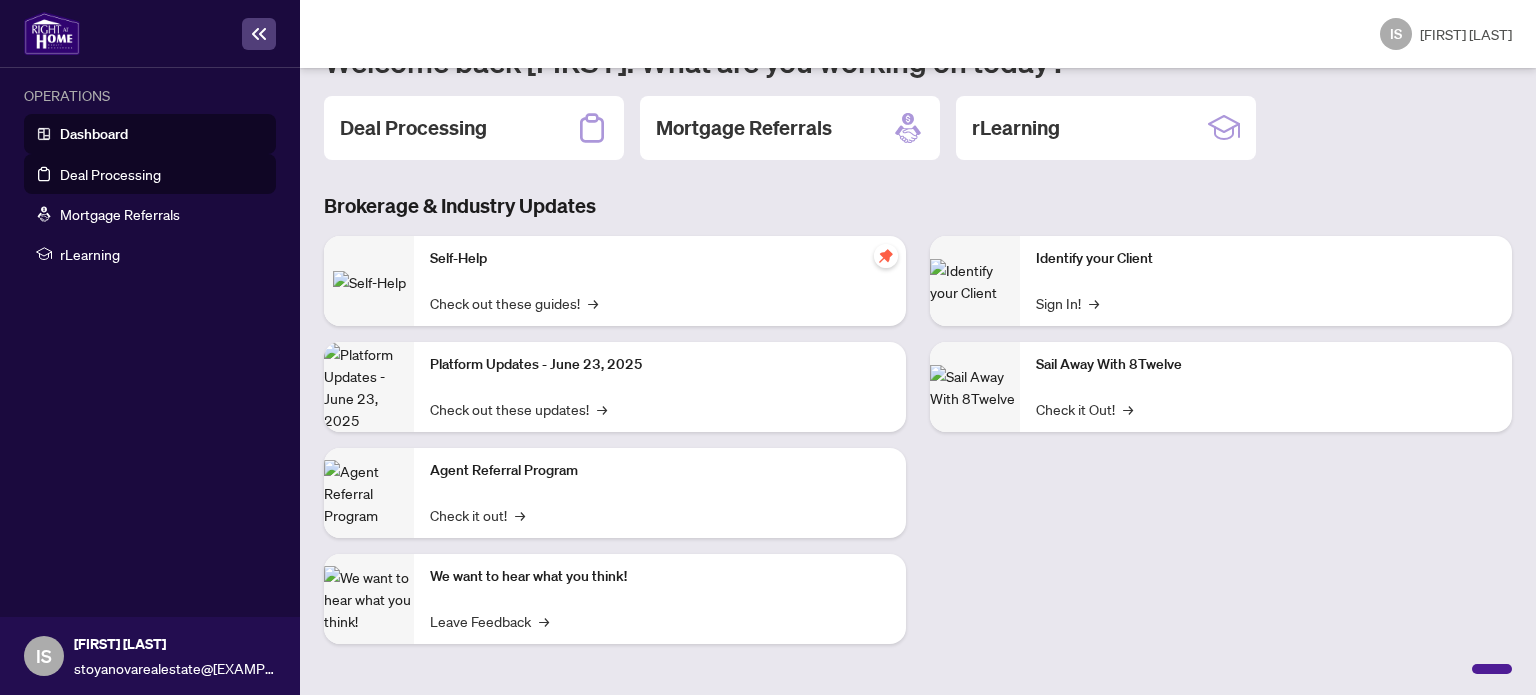 click on "Deal Processing" at bounding box center [110, 174] 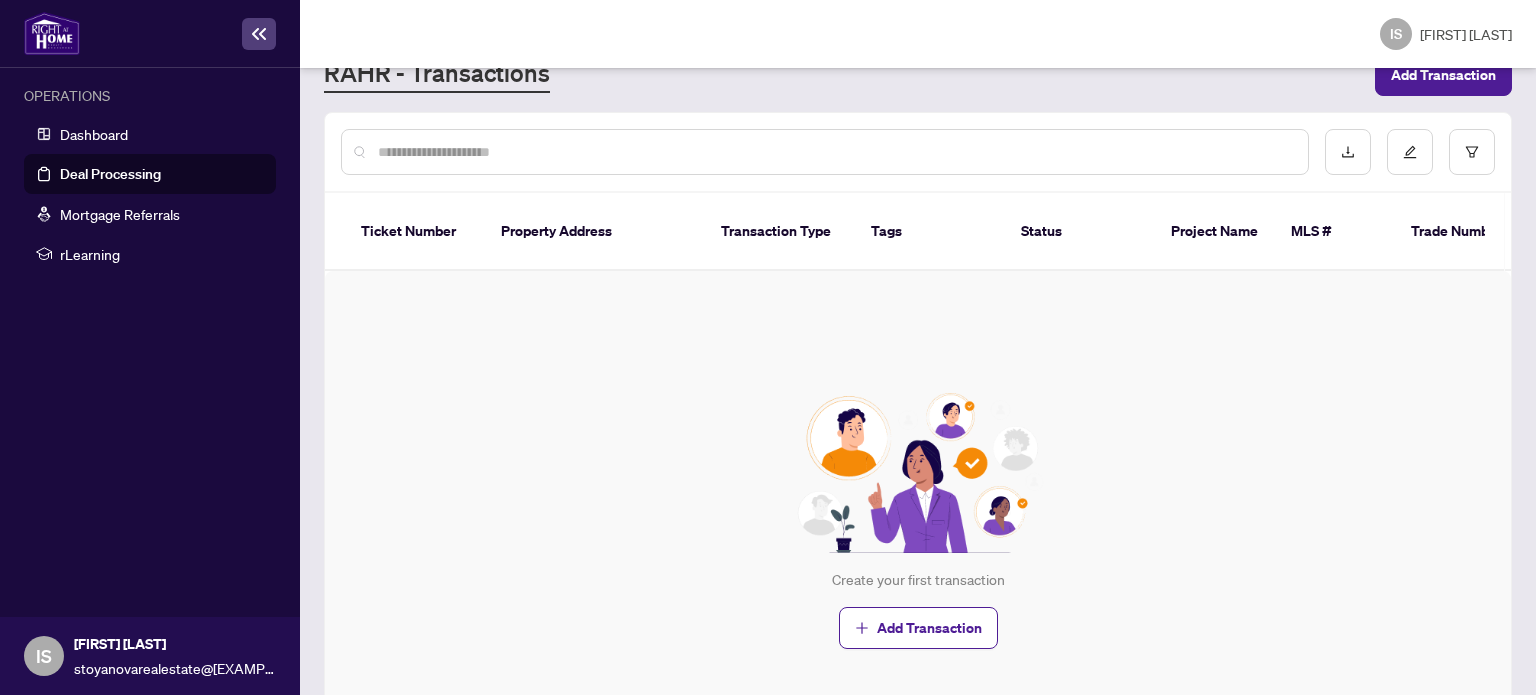 scroll, scrollTop: 170, scrollLeft: 0, axis: vertical 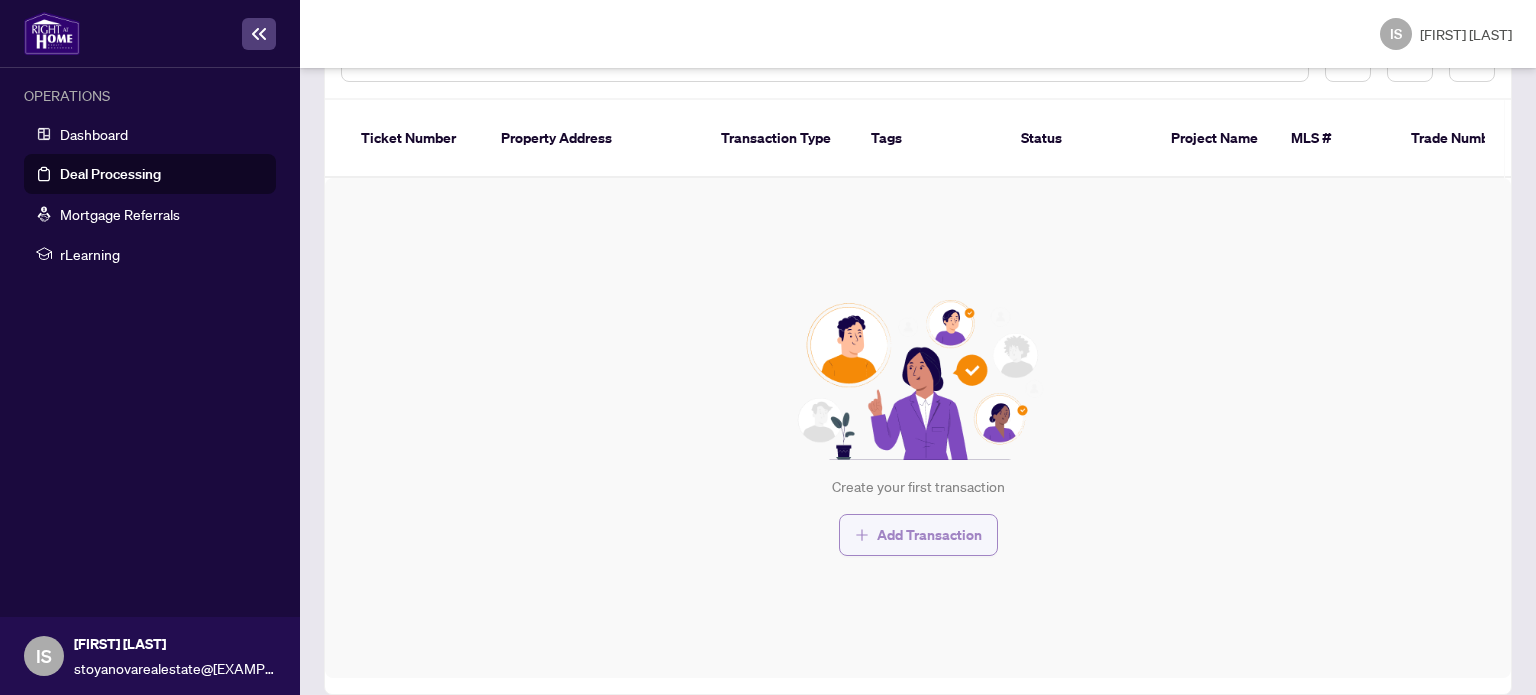click on "Add Transaction" at bounding box center (929, 535) 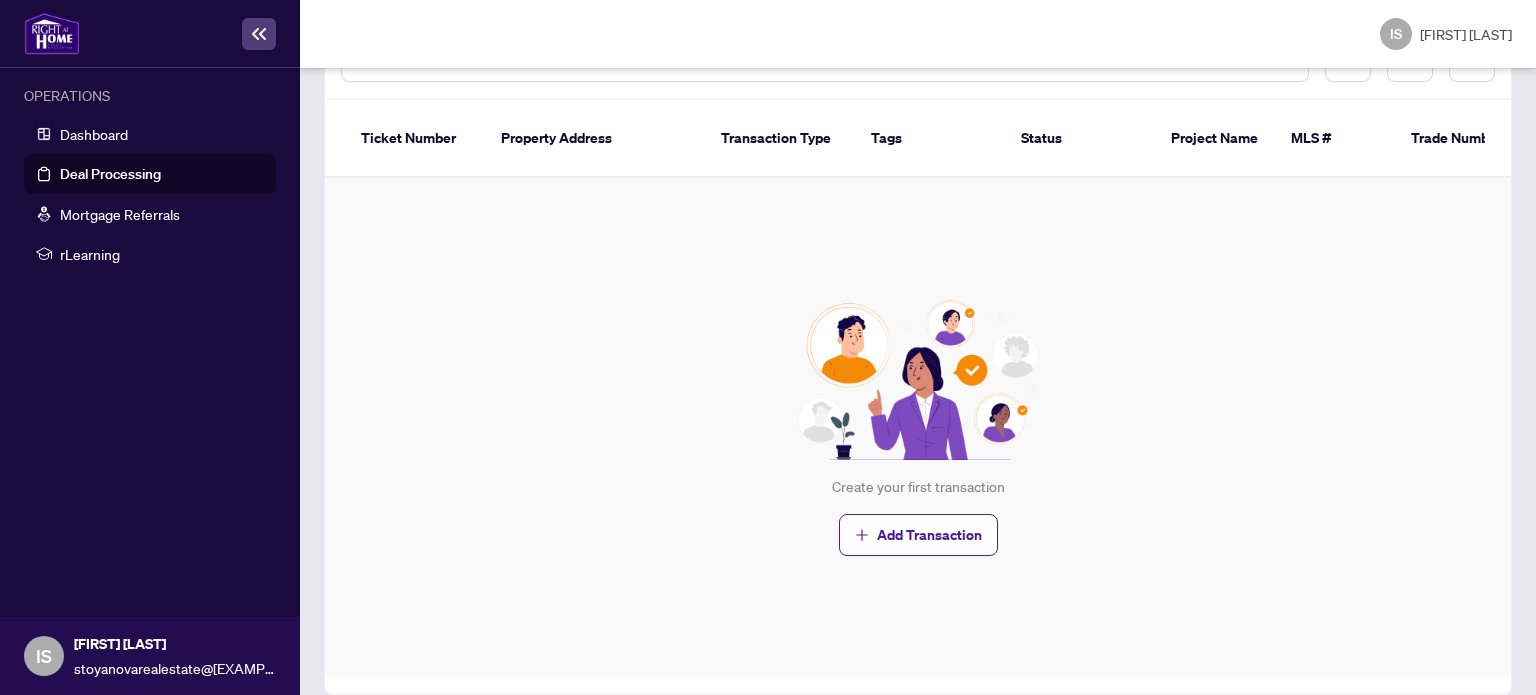 scroll, scrollTop: 0, scrollLeft: 0, axis: both 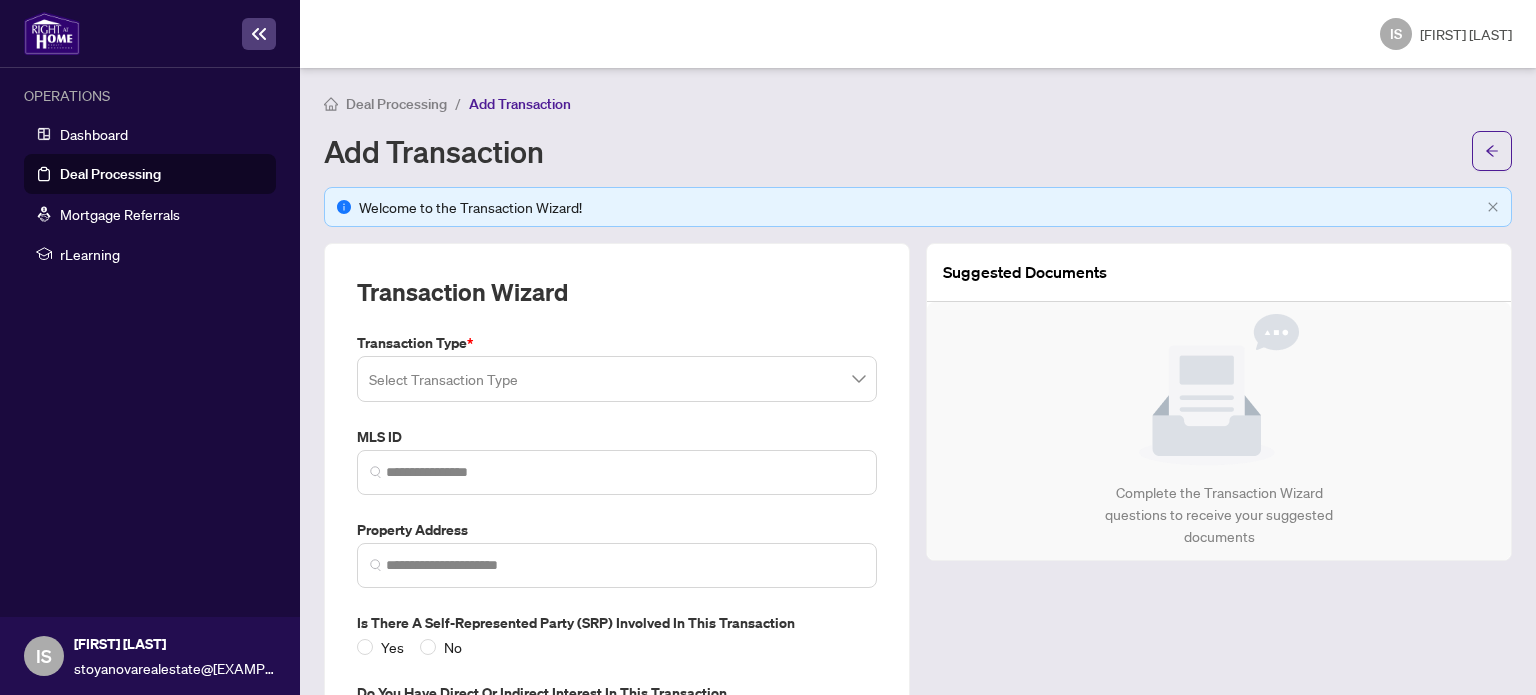click at bounding box center (617, 379) 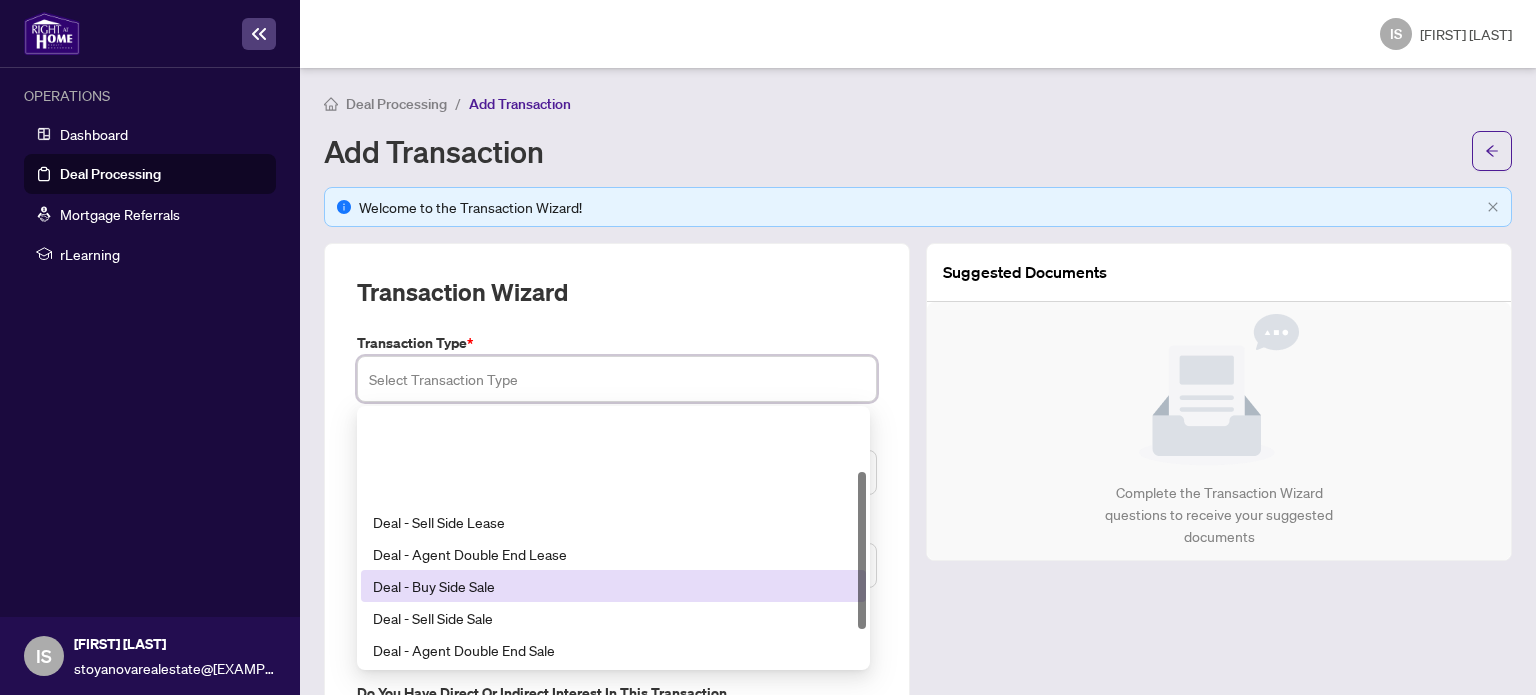 scroll, scrollTop: 100, scrollLeft: 0, axis: vertical 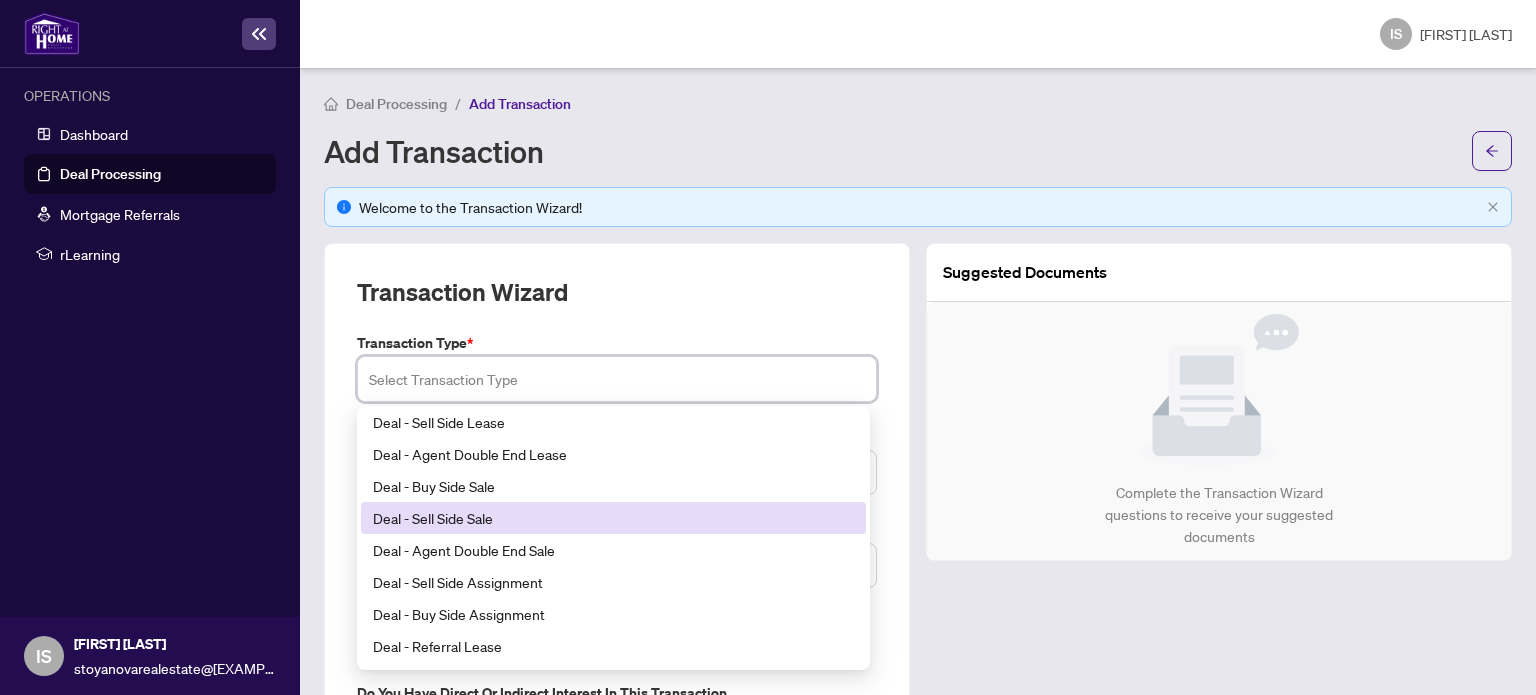 click on "Deal - Sell Side Sale" at bounding box center [613, 518] 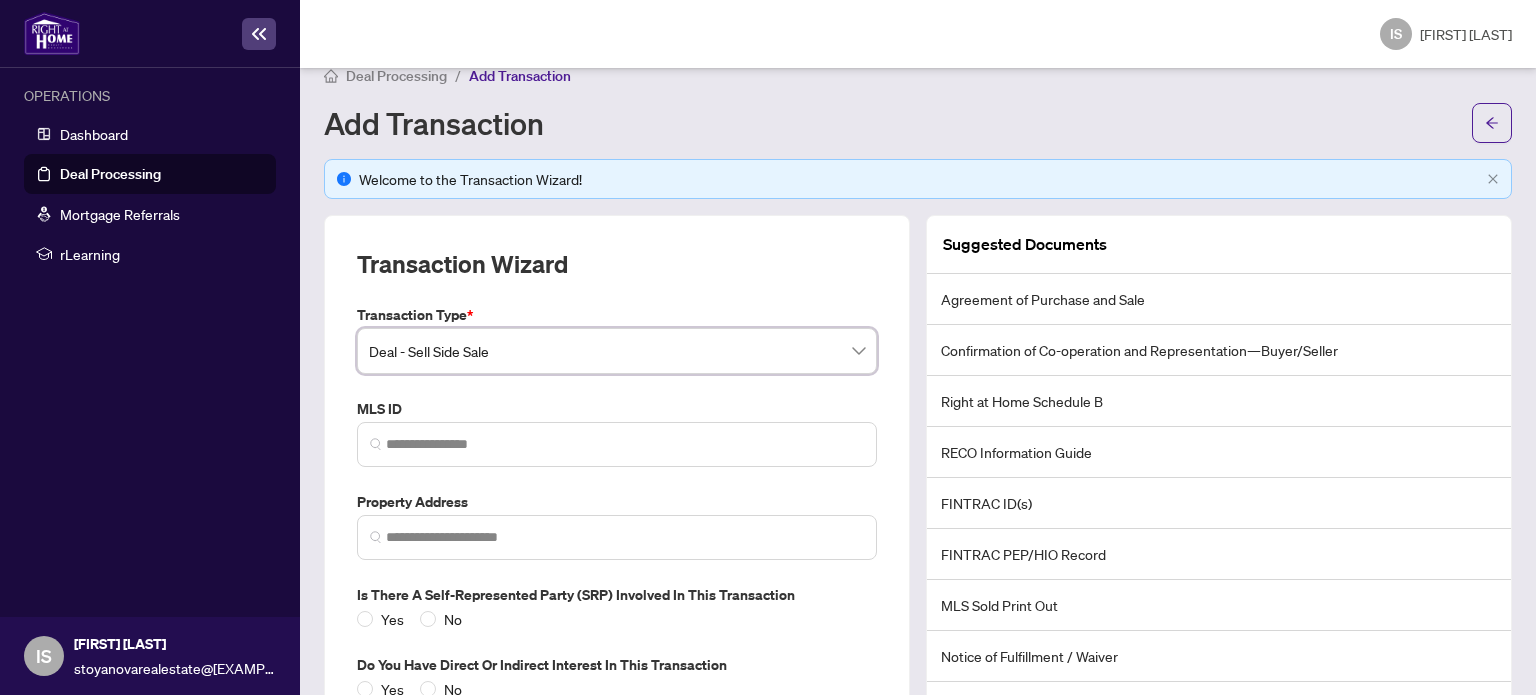 scroll, scrollTop: 0, scrollLeft: 0, axis: both 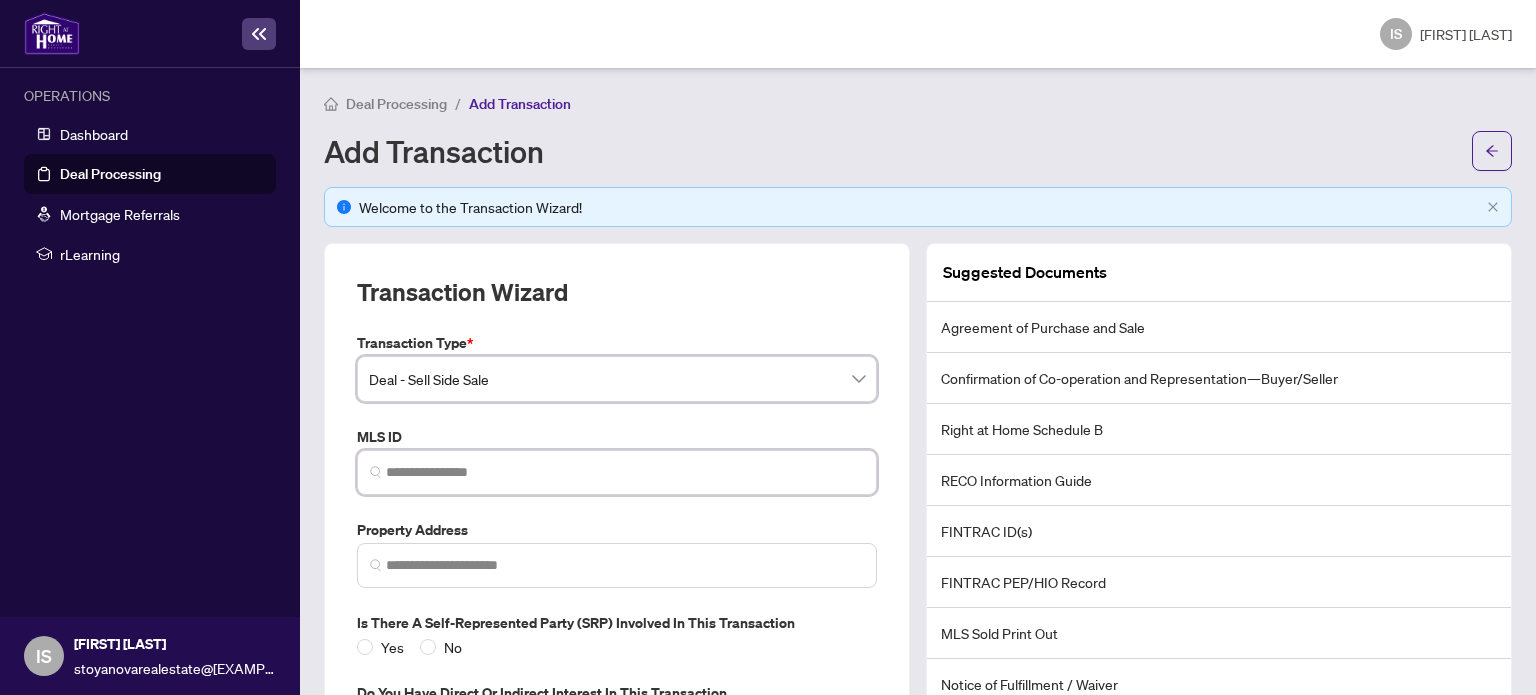 click at bounding box center (625, 472) 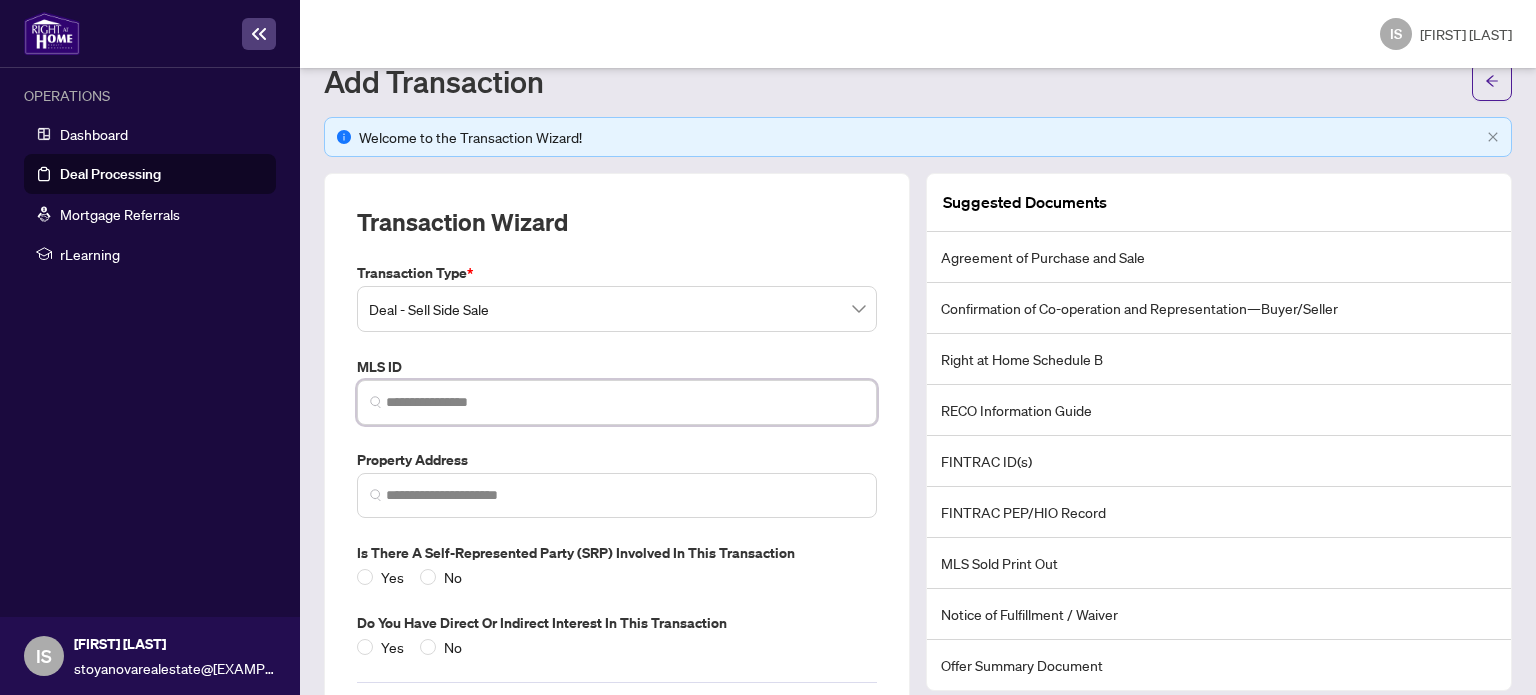scroll, scrollTop: 100, scrollLeft: 0, axis: vertical 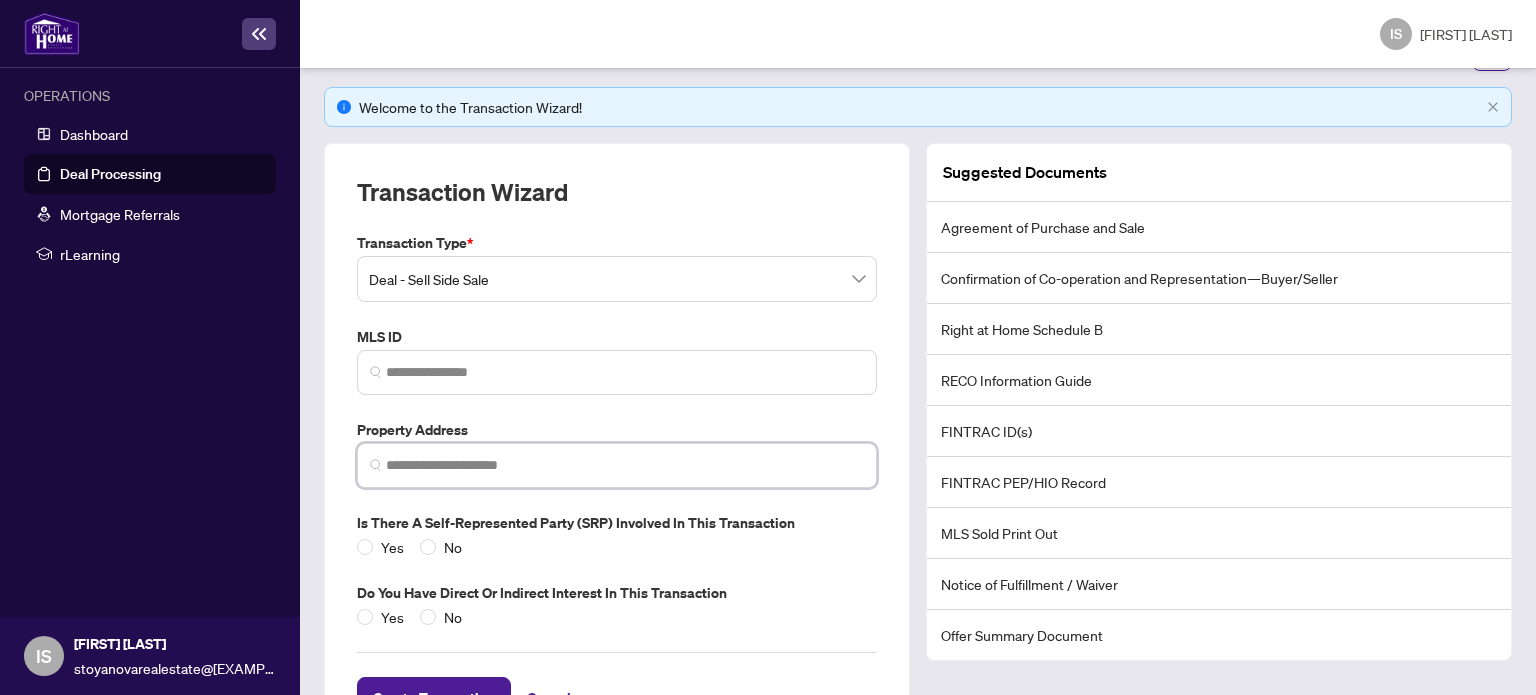 click at bounding box center (625, 465) 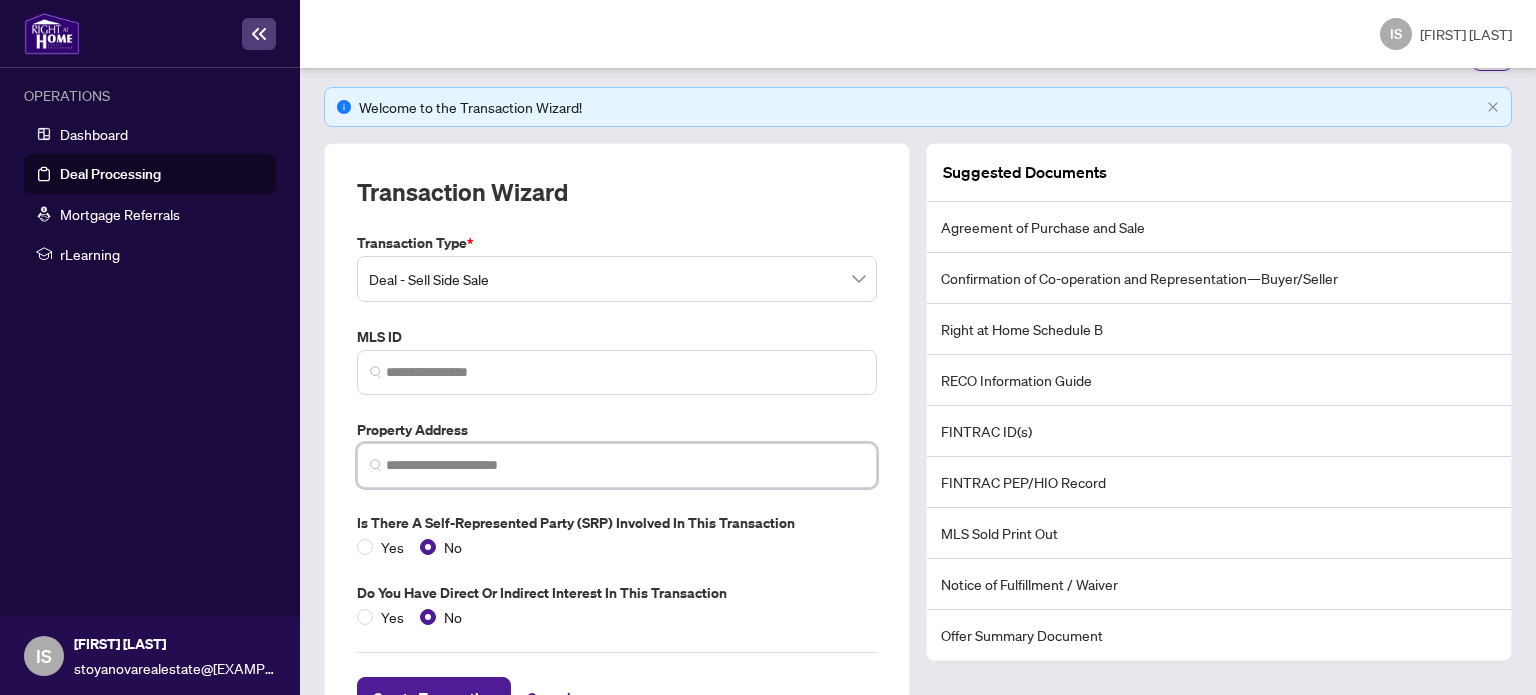 click at bounding box center [625, 465] 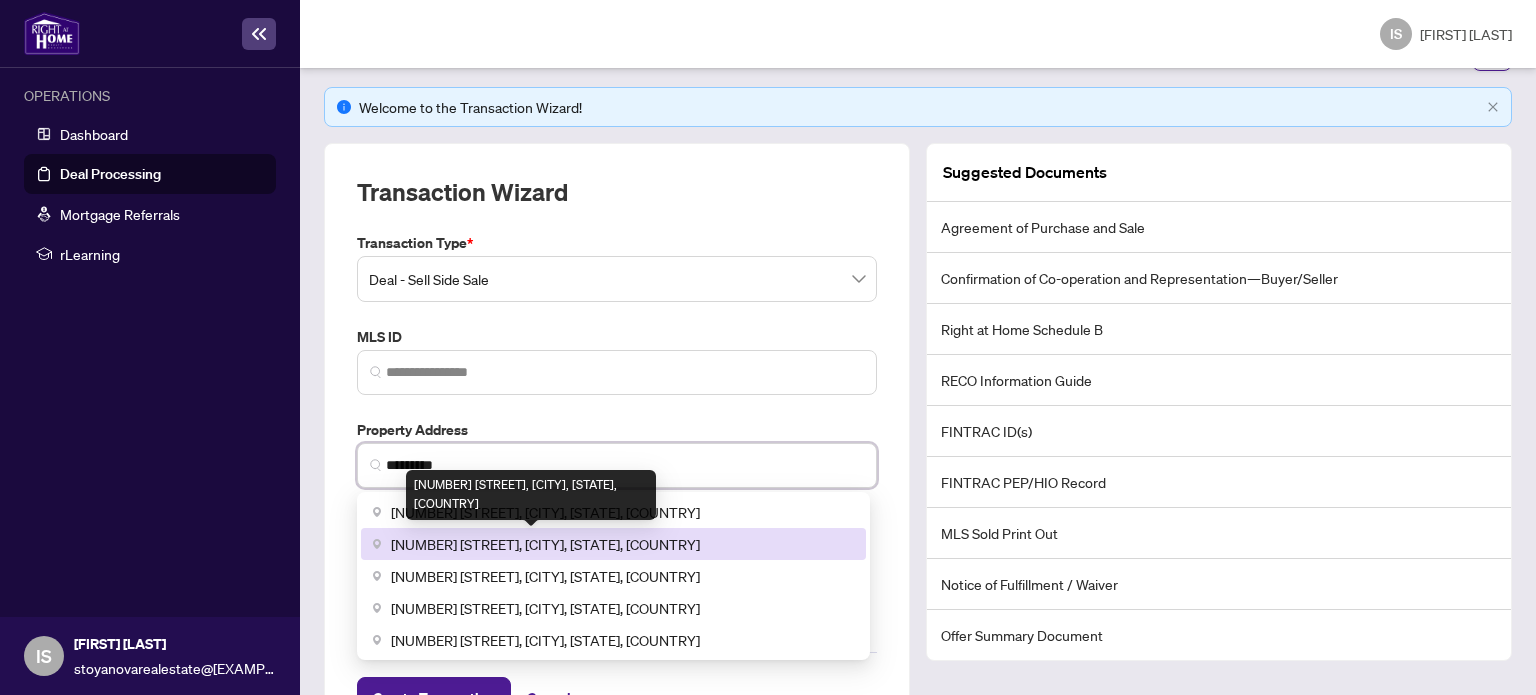 click on "[NUMBER] [STREET], [CITY], [STATE], [COUNTRY]" at bounding box center [545, 544] 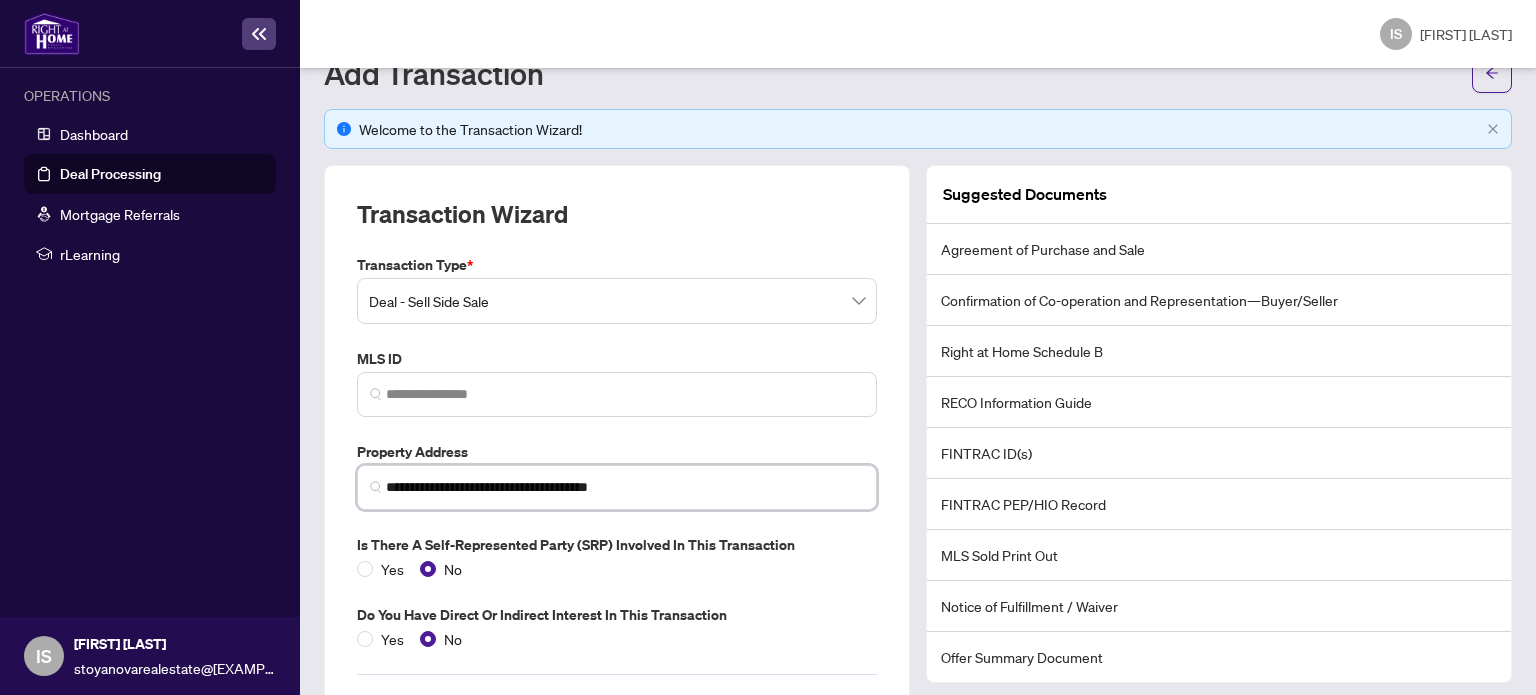 scroll, scrollTop: 178, scrollLeft: 0, axis: vertical 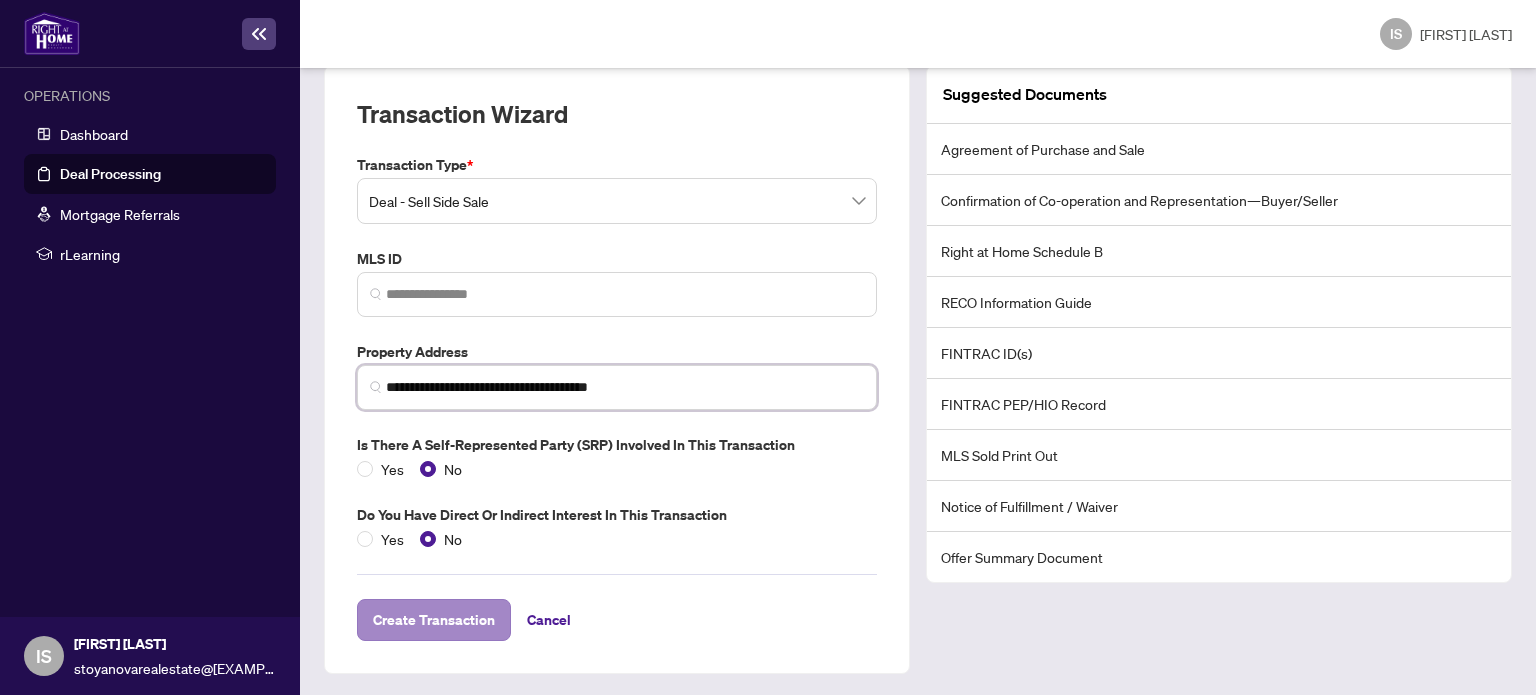 type on "**********" 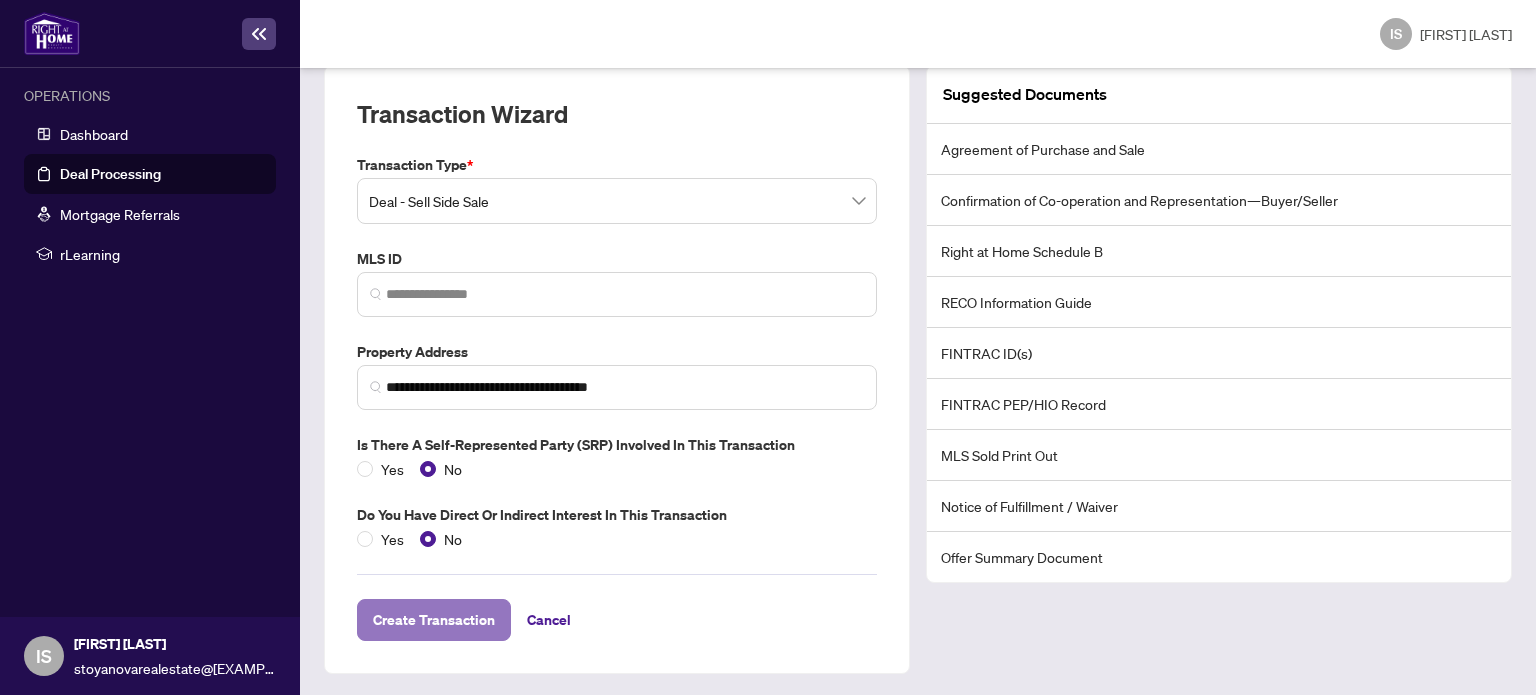 click on "Create Transaction" at bounding box center [434, 620] 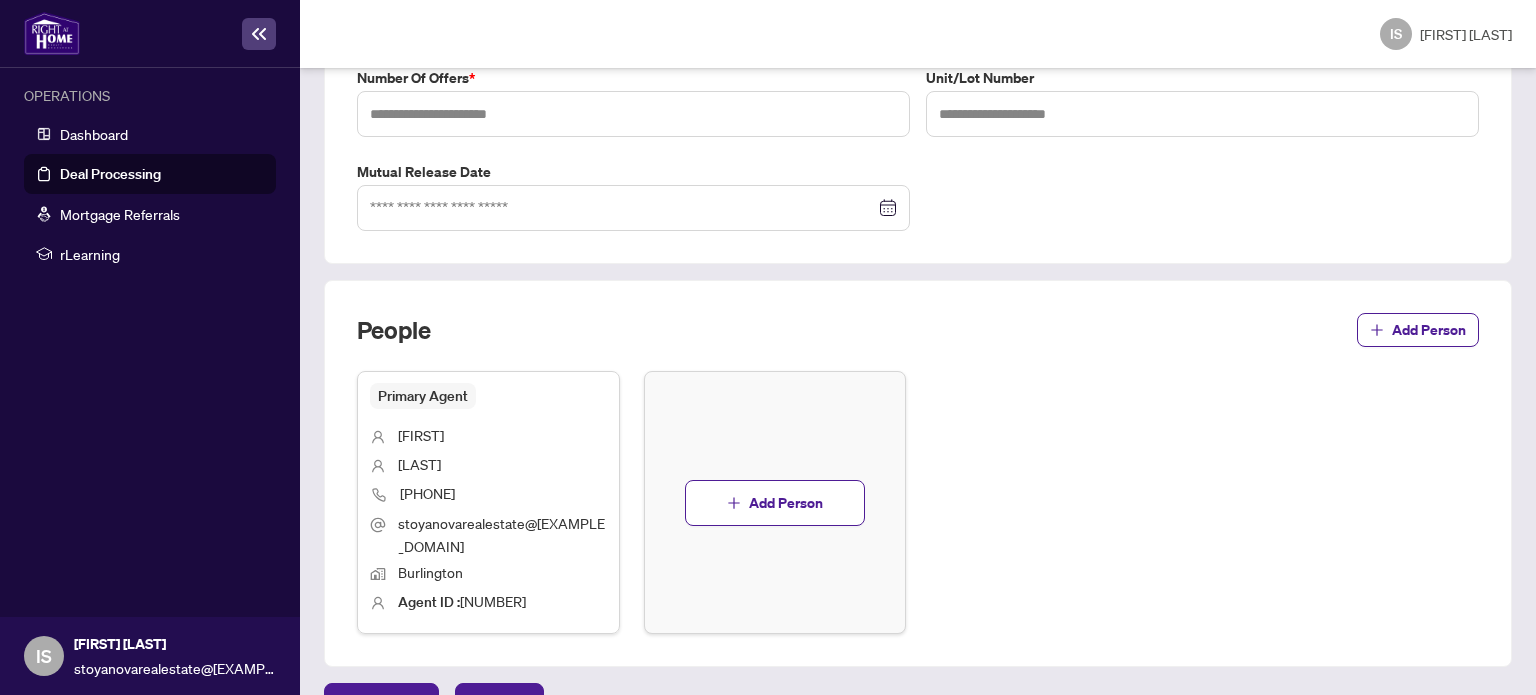 scroll, scrollTop: 946, scrollLeft: 0, axis: vertical 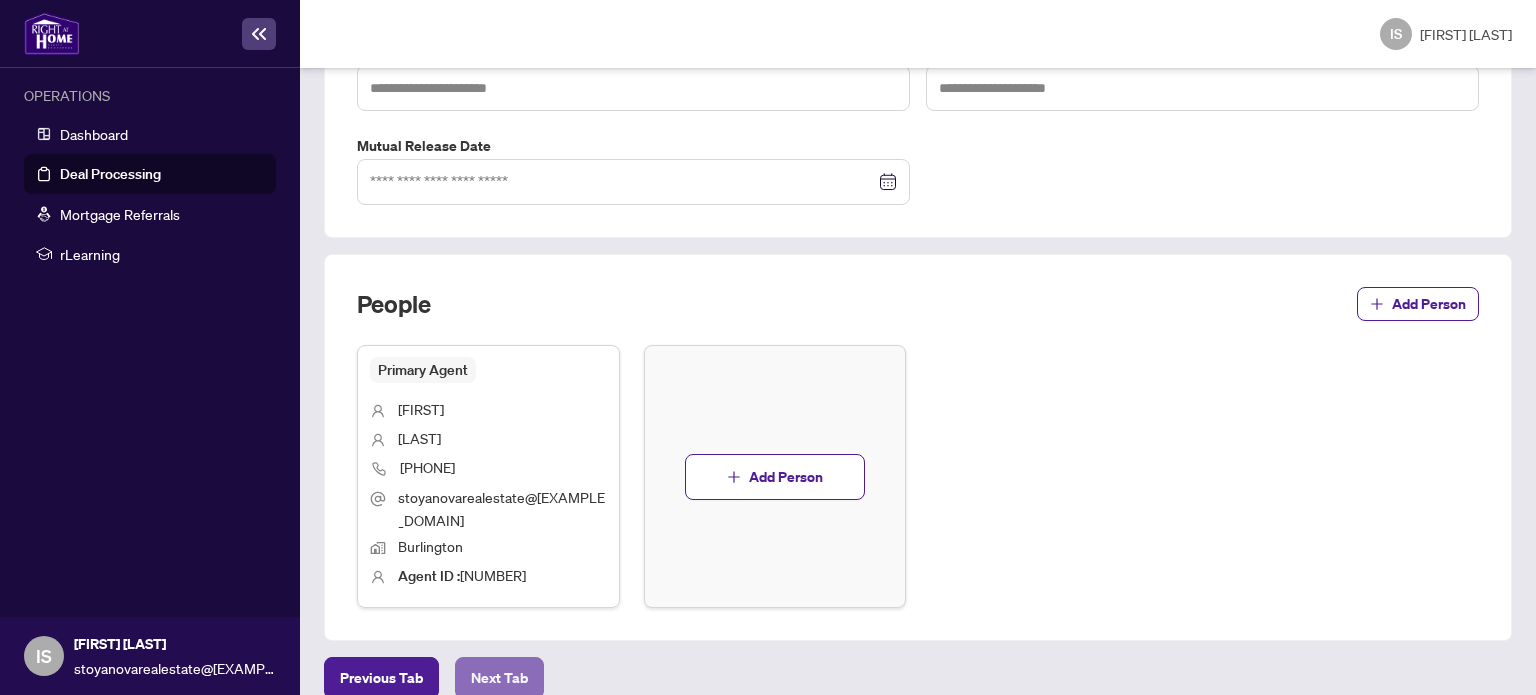 click on "Next Tab" at bounding box center (381, 678) 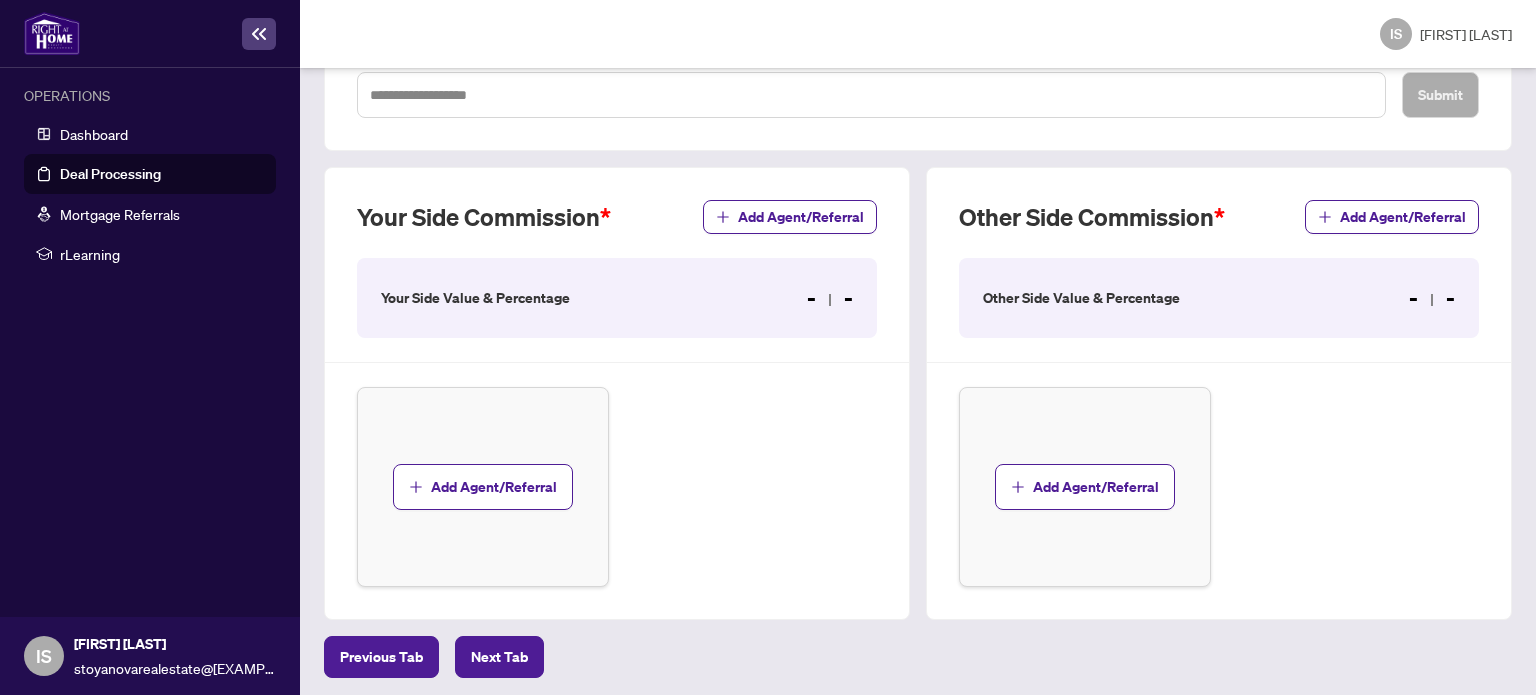 scroll, scrollTop: 561, scrollLeft: 0, axis: vertical 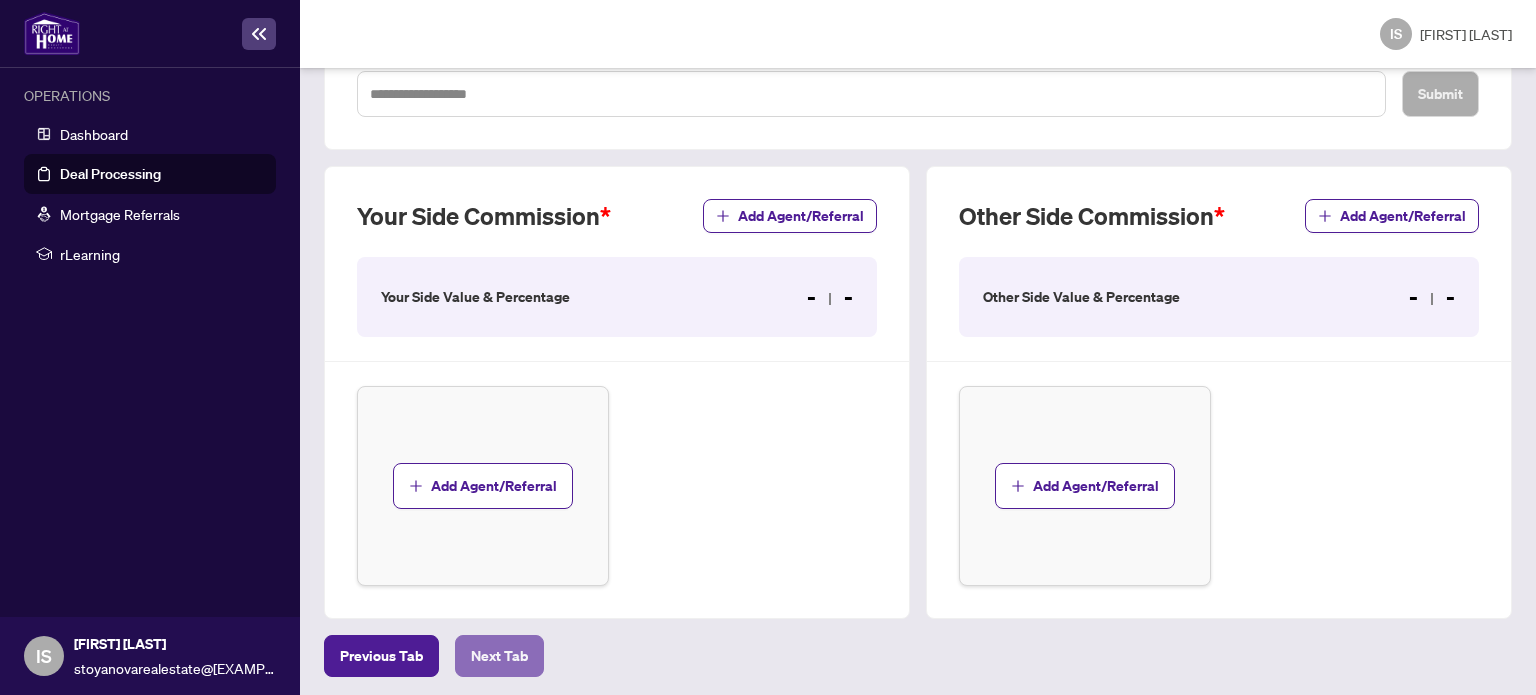 click on "Next Tab" at bounding box center (381, 656) 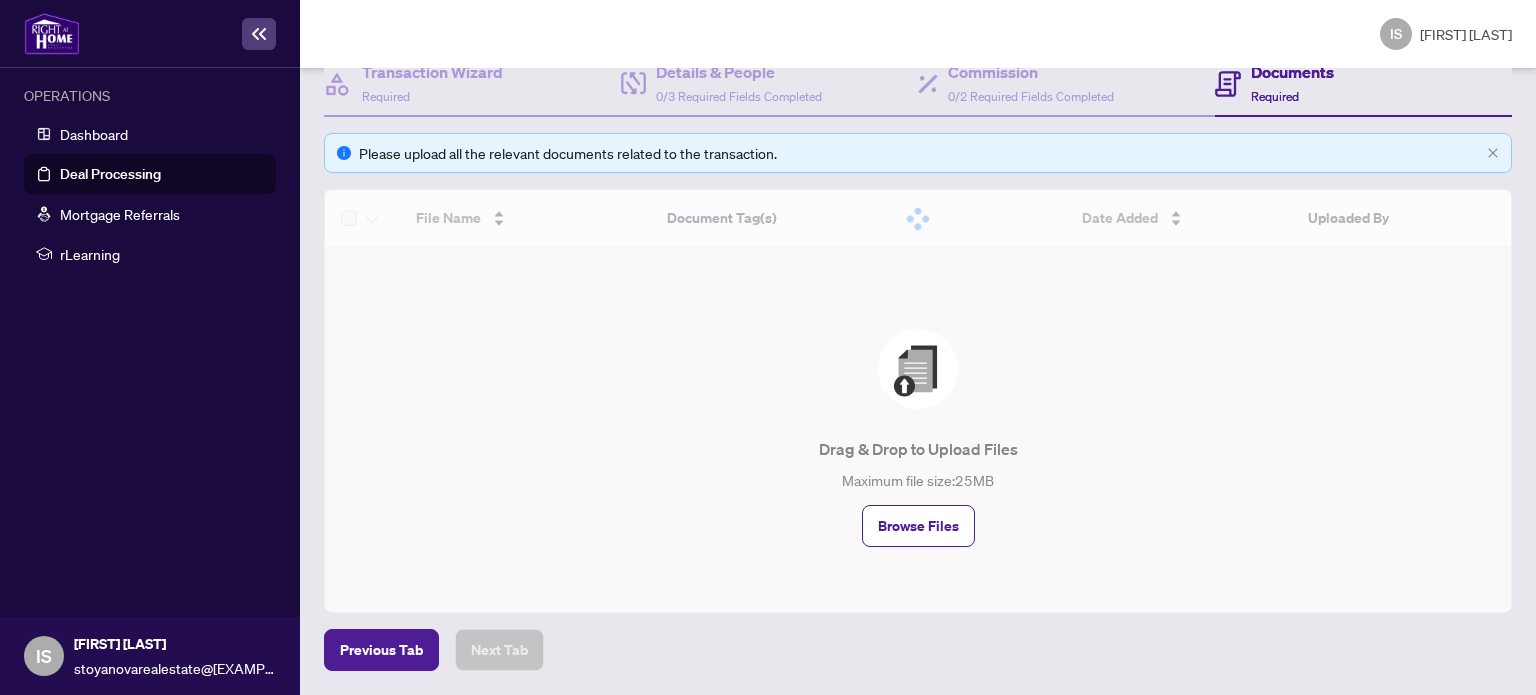 scroll, scrollTop: 0, scrollLeft: 0, axis: both 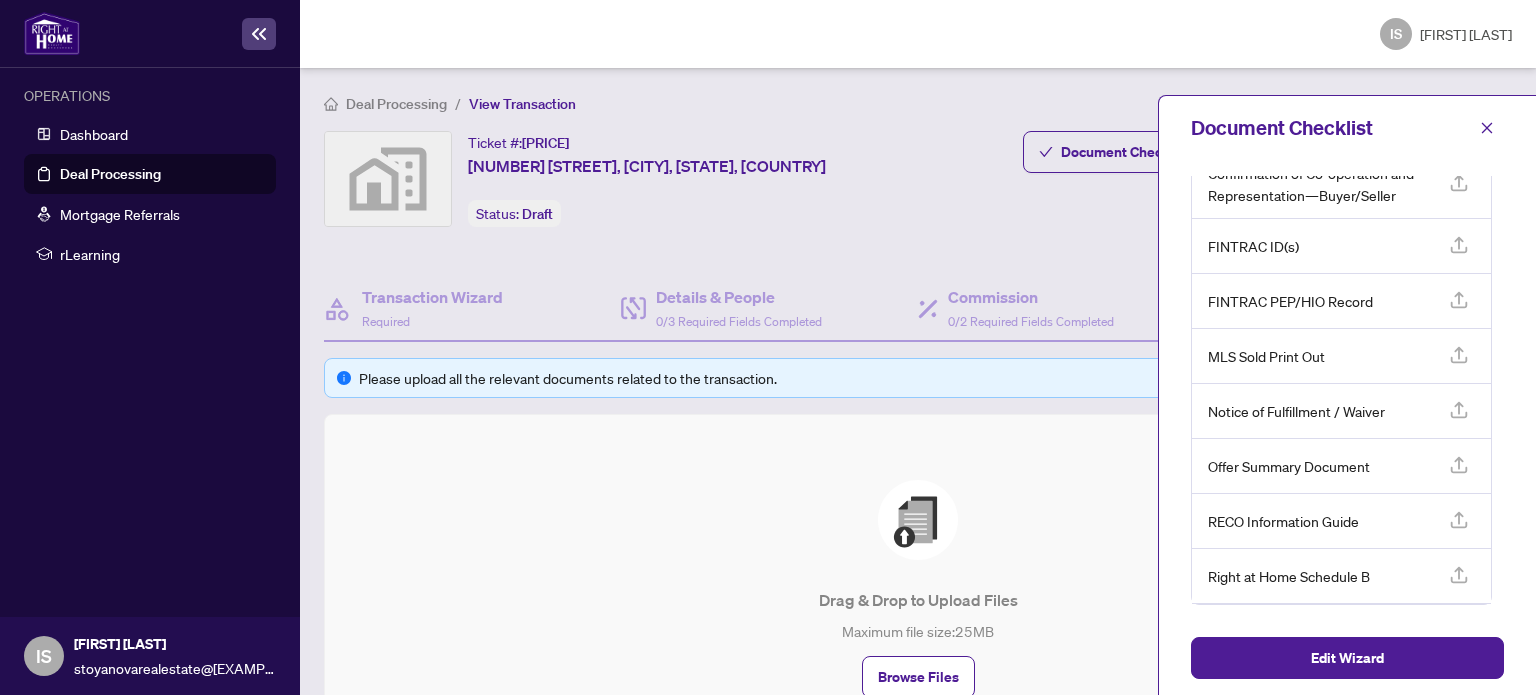 click at bounding box center (1459, 121) 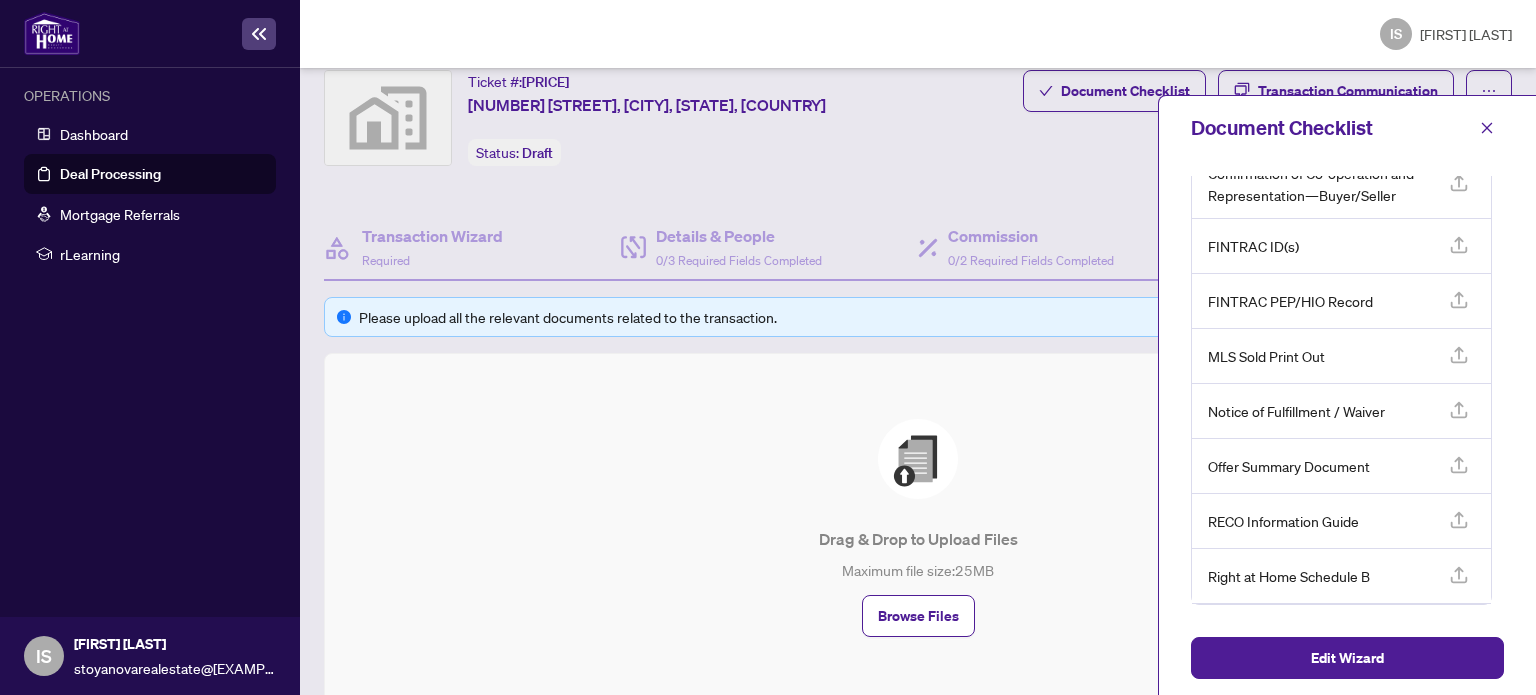 scroll, scrollTop: 0, scrollLeft: 0, axis: both 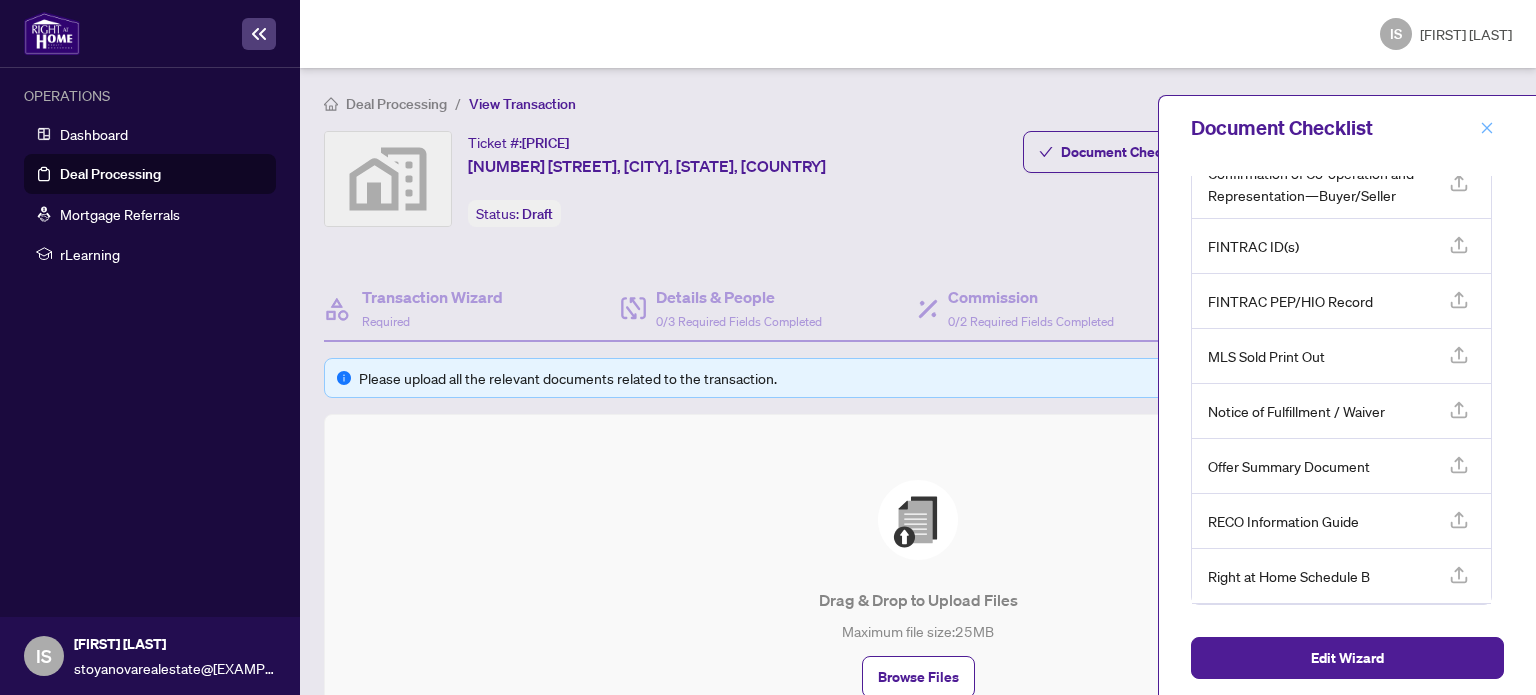 click at bounding box center [1487, 128] 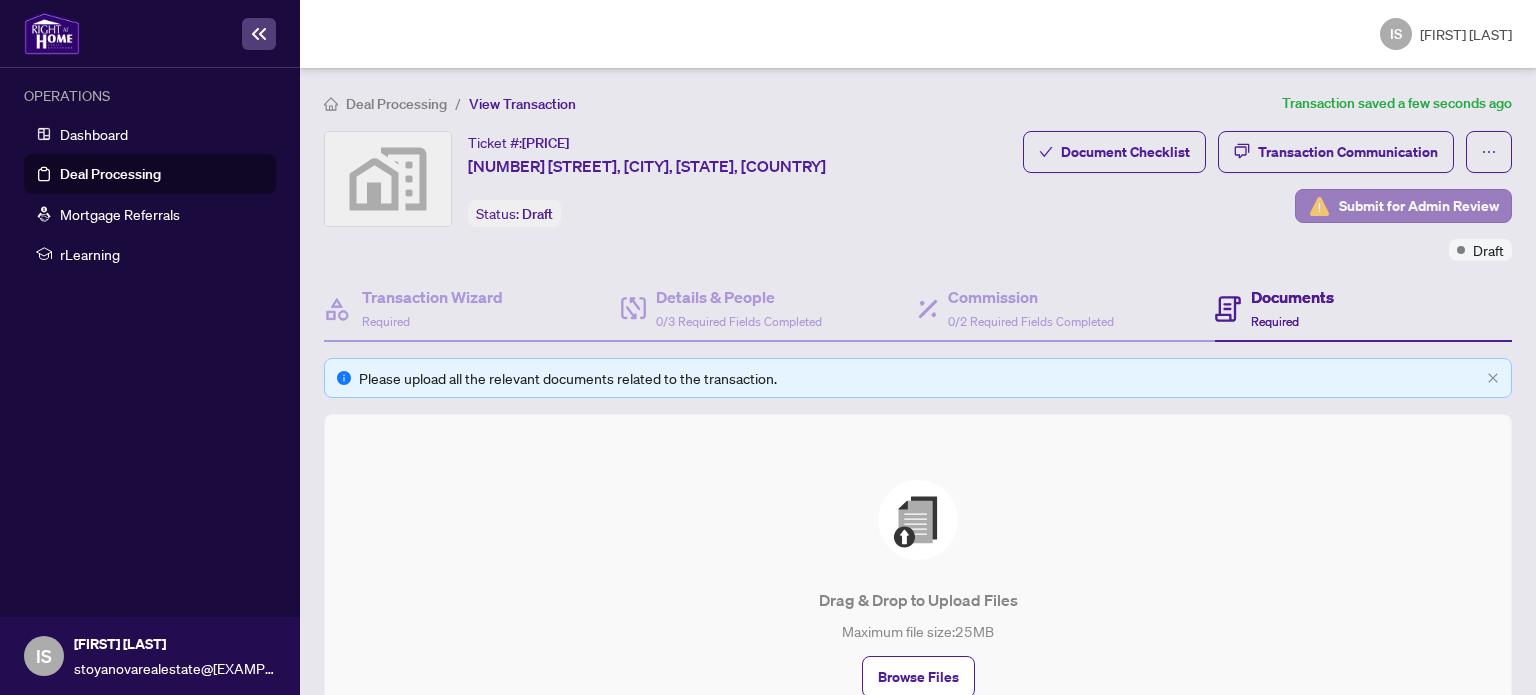 scroll, scrollTop: 0, scrollLeft: 0, axis: both 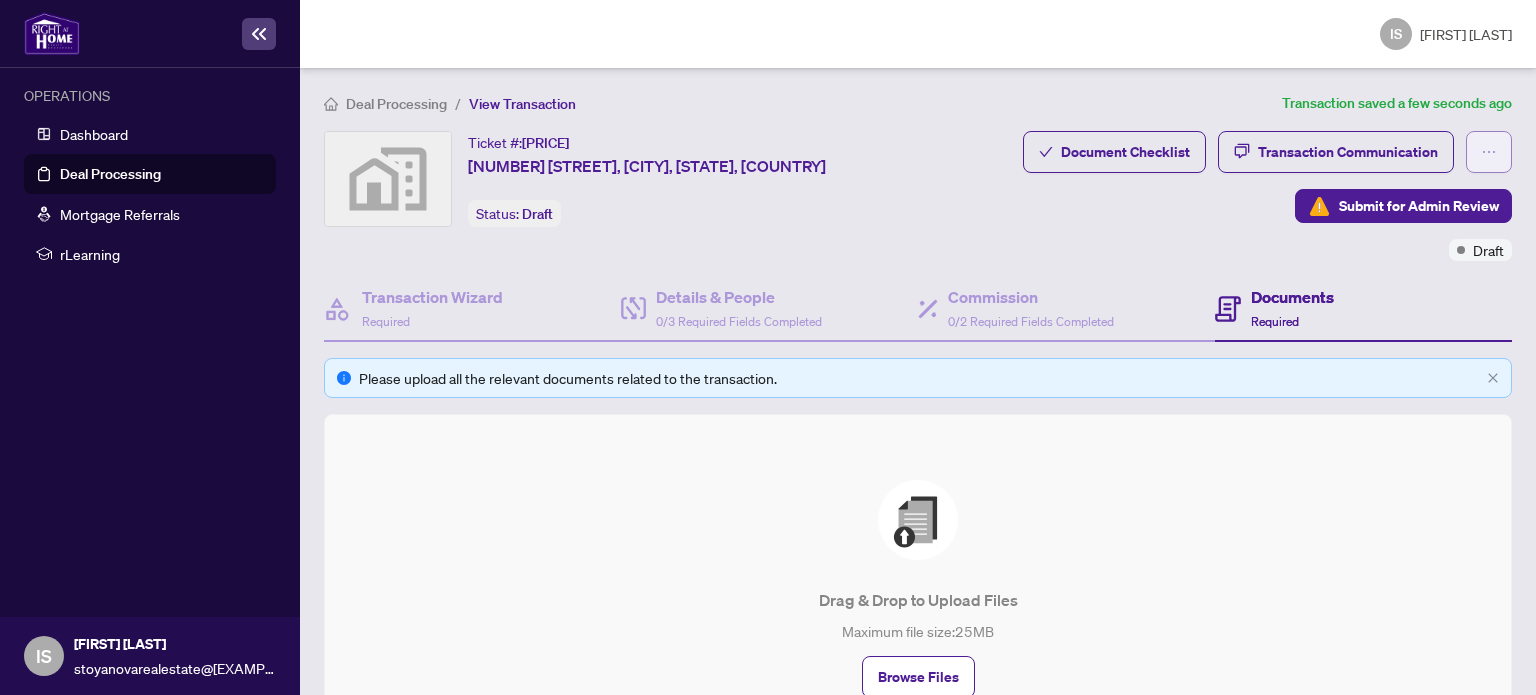 click at bounding box center (1489, 152) 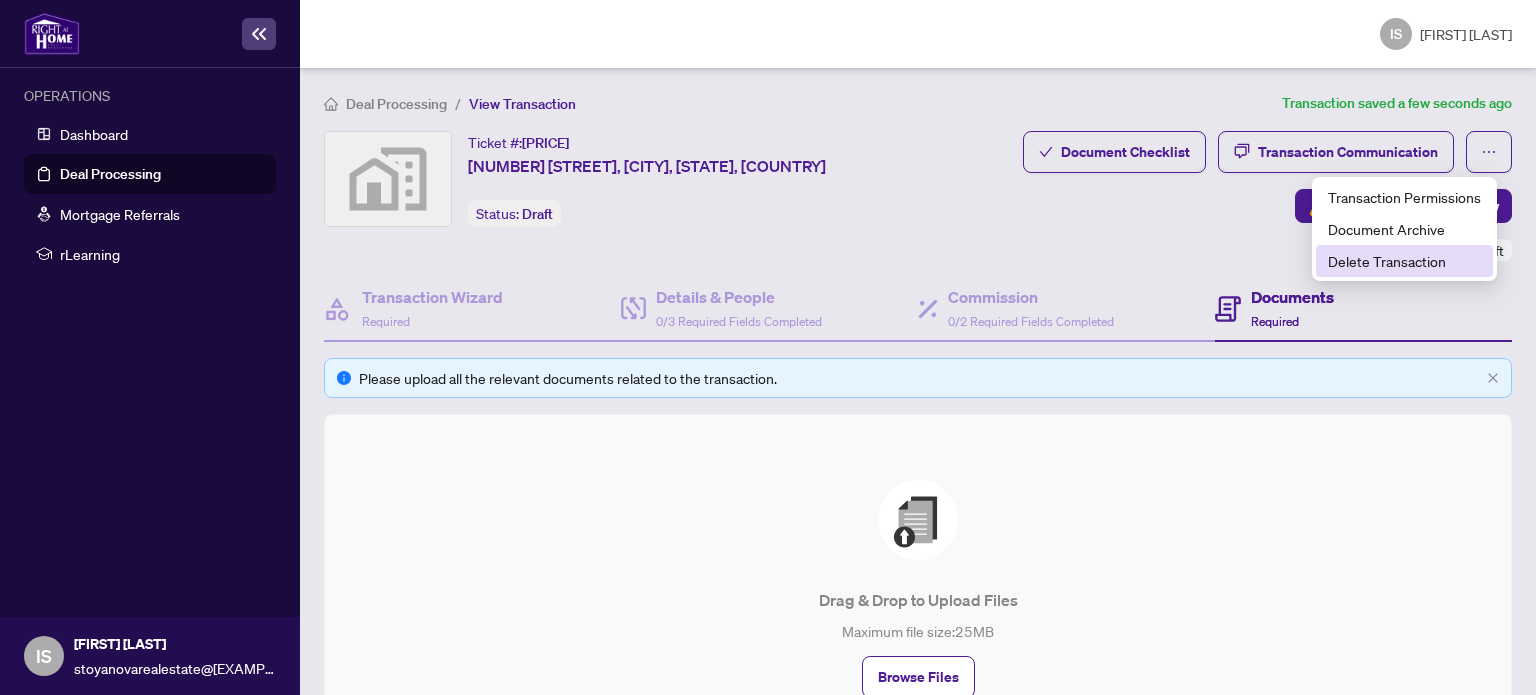 click on "Delete Transaction" at bounding box center (1404, 261) 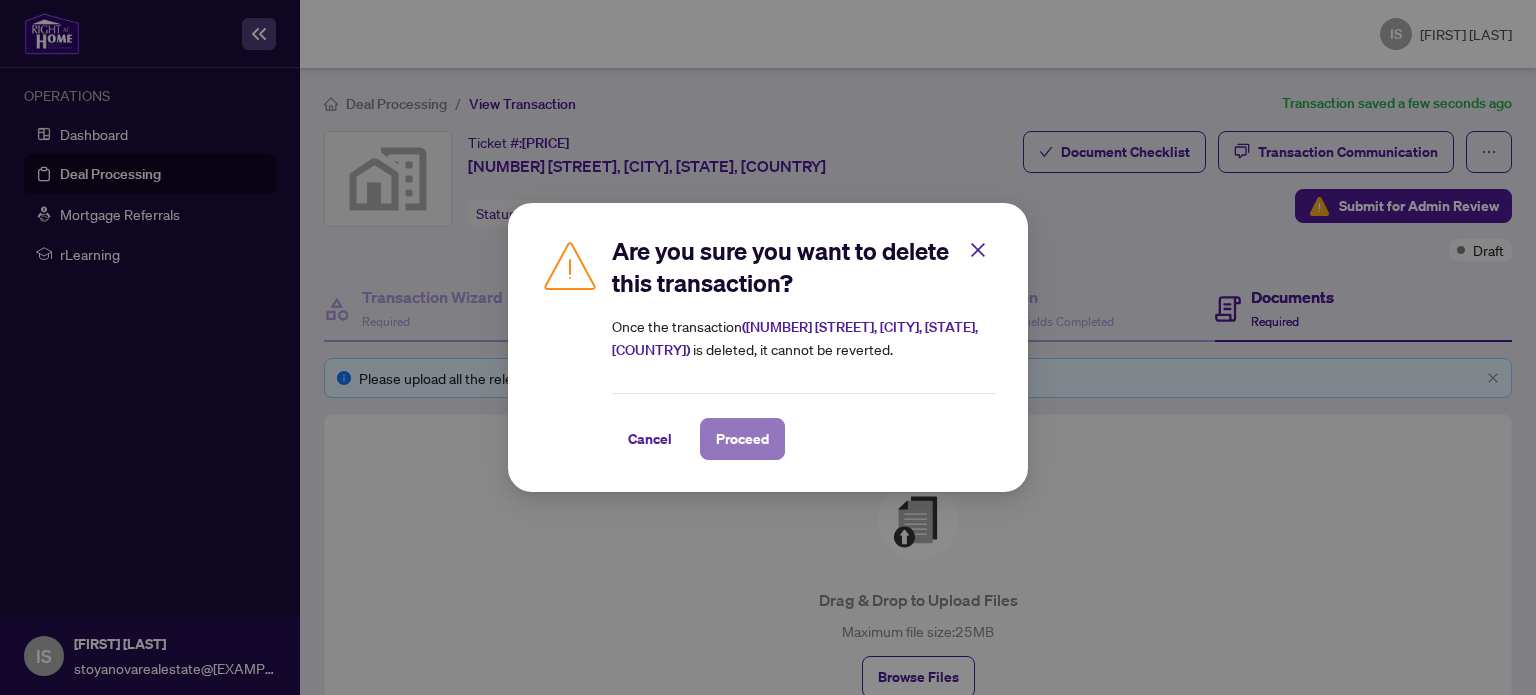 click on "Proceed" at bounding box center [742, 439] 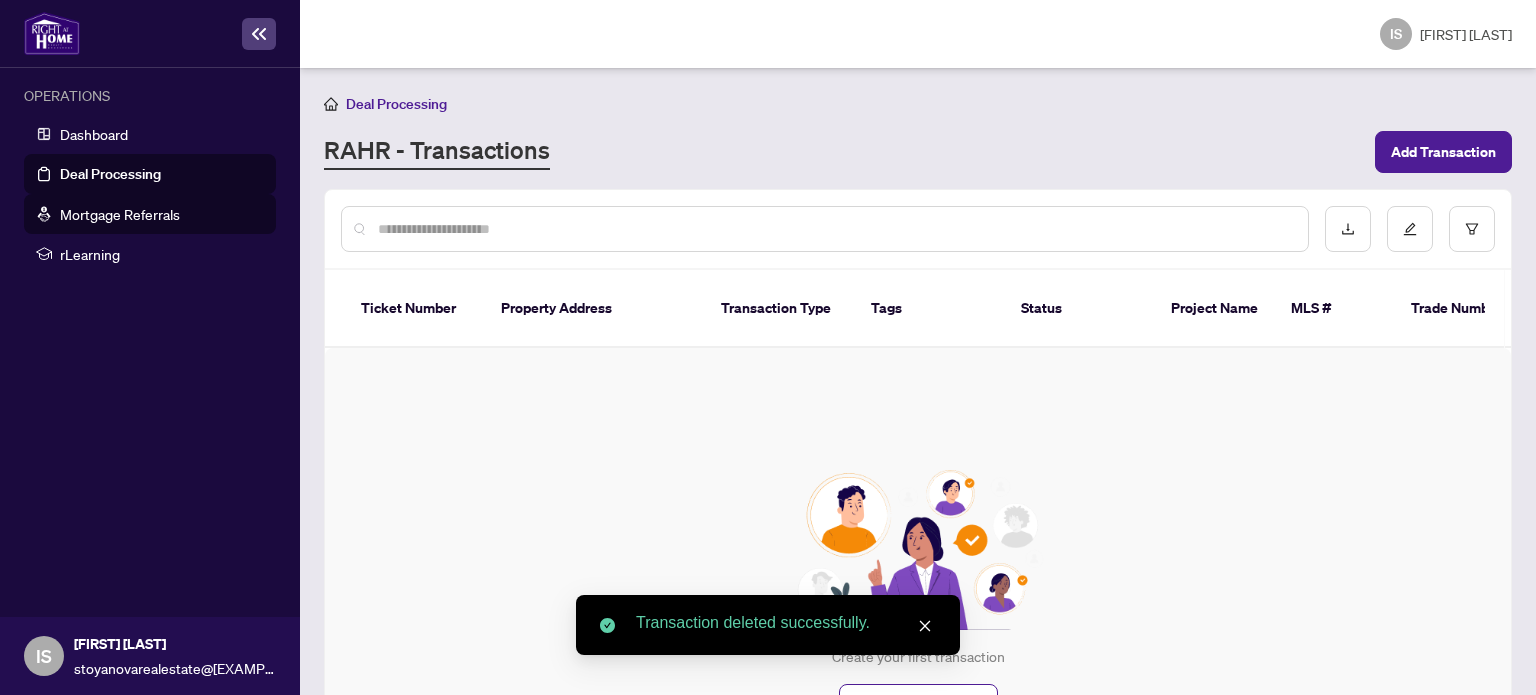 click on "Mortgage Referrals" at bounding box center (120, 214) 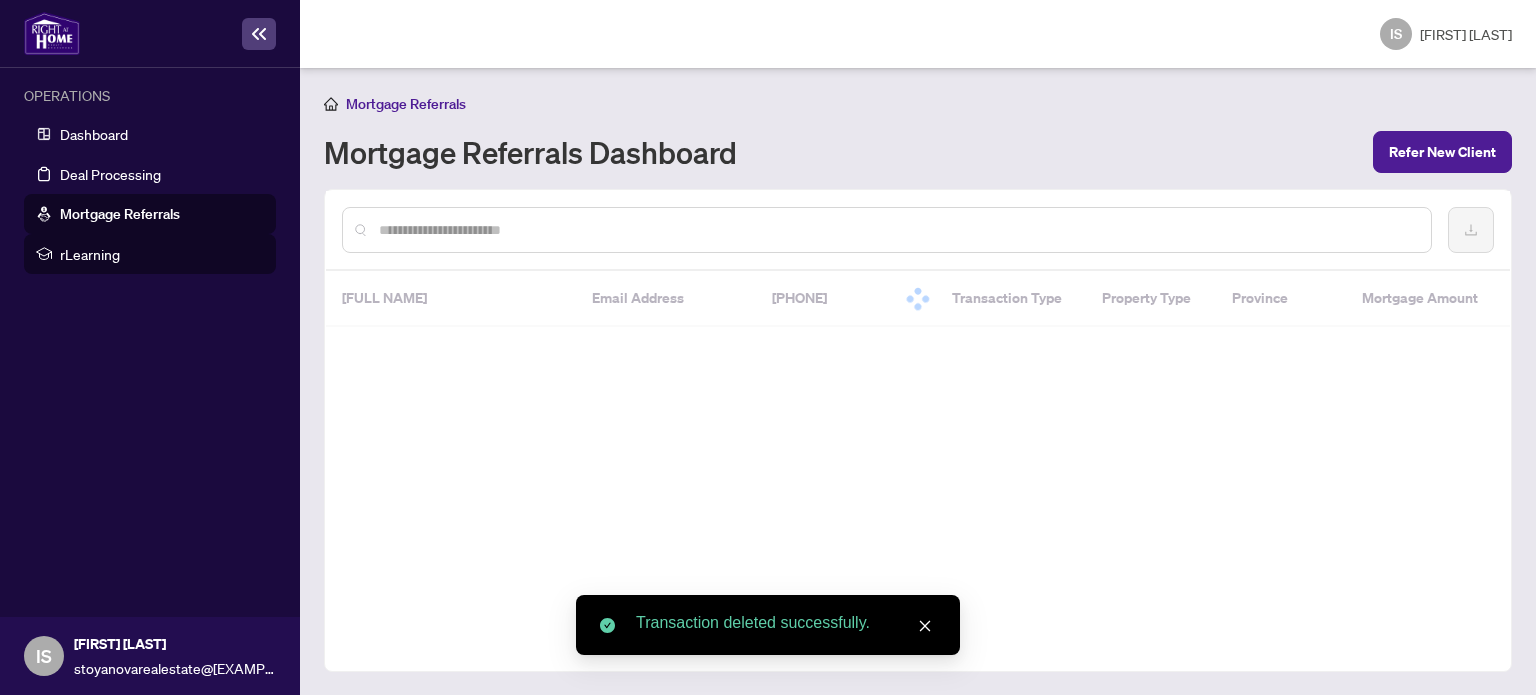 click on "rLearning" at bounding box center (162, 254) 